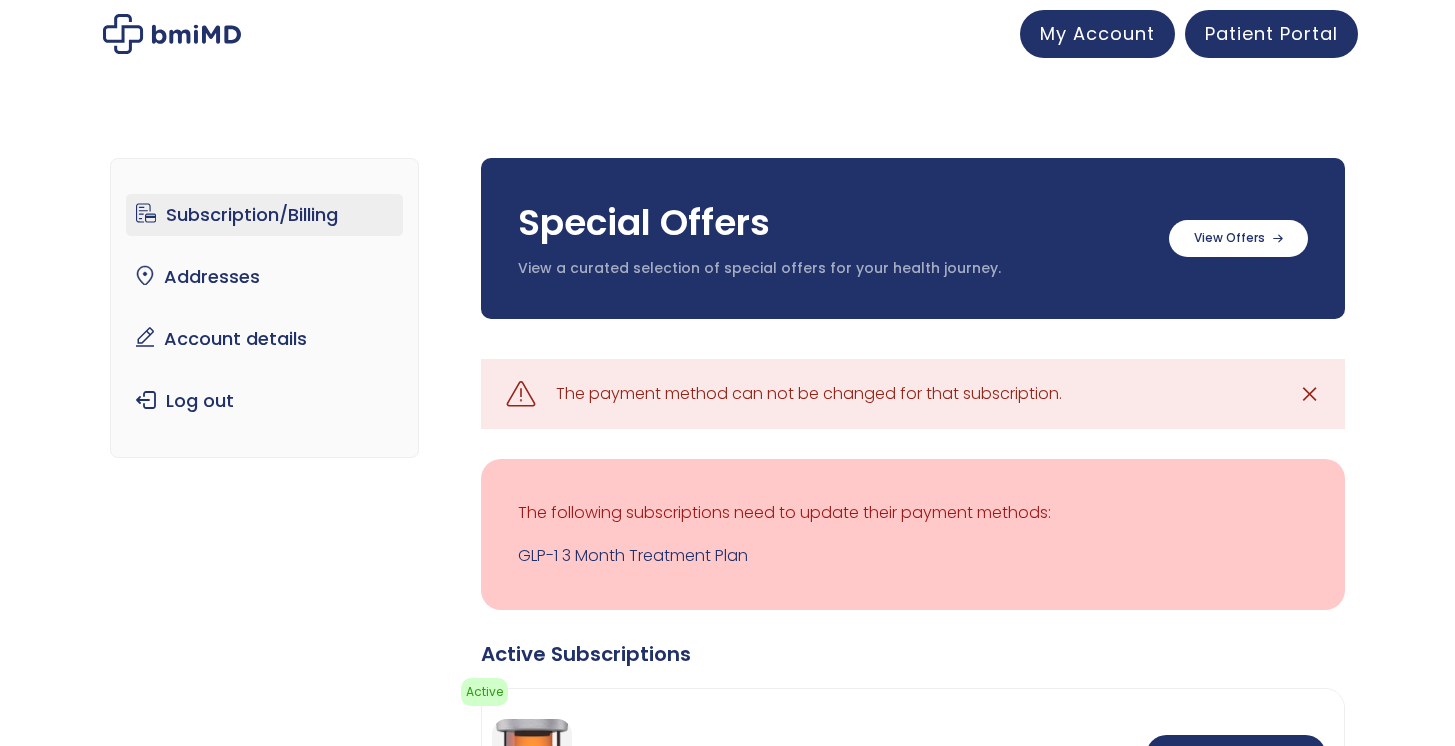 scroll, scrollTop: 0, scrollLeft: 0, axis: both 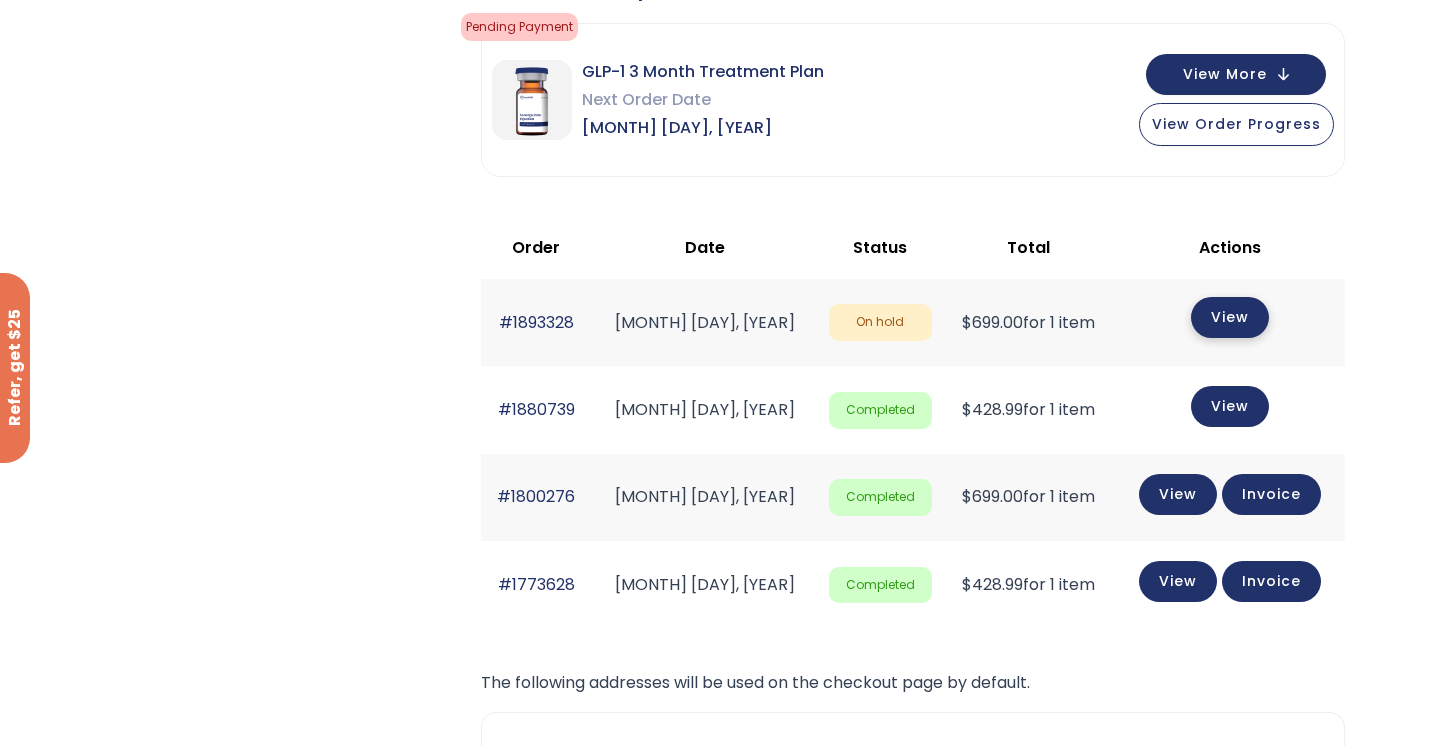 click on "View" 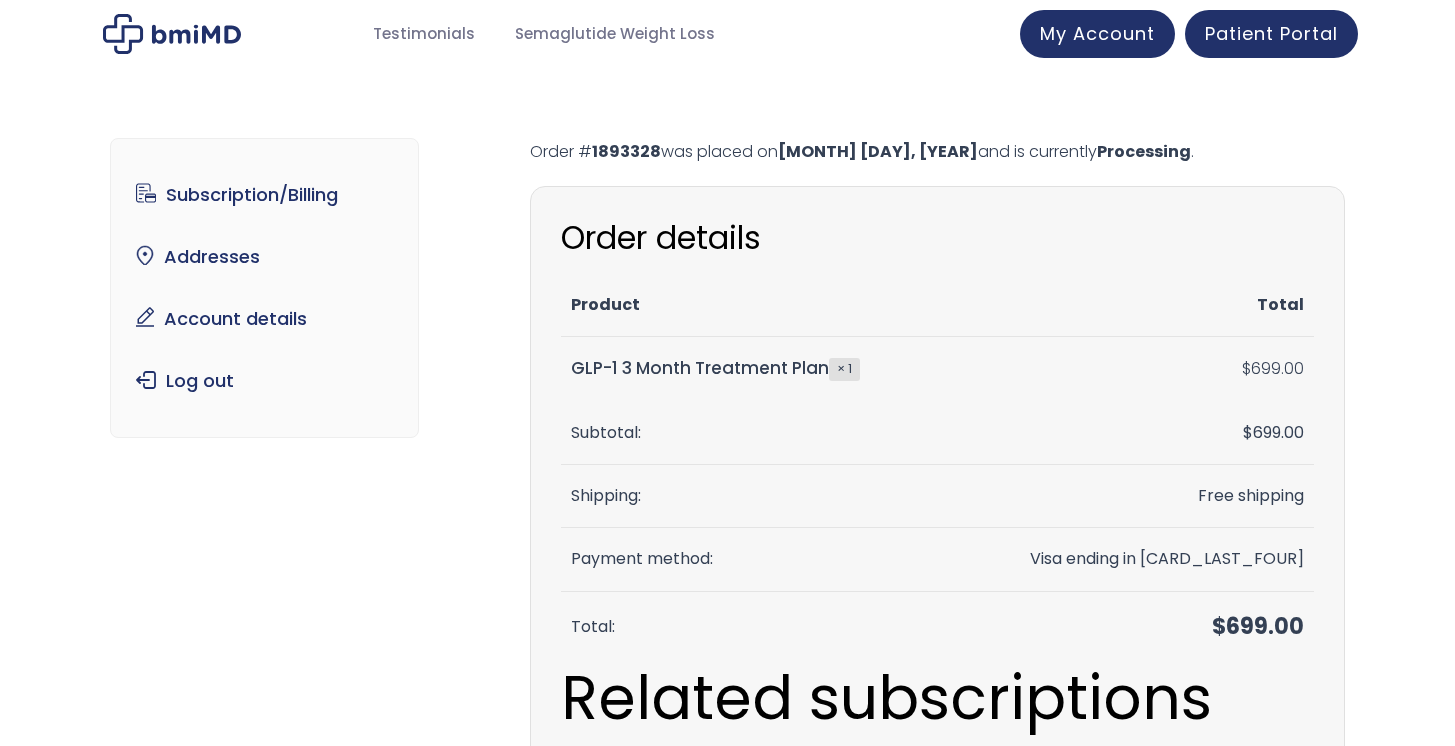 scroll, scrollTop: 0, scrollLeft: 0, axis: both 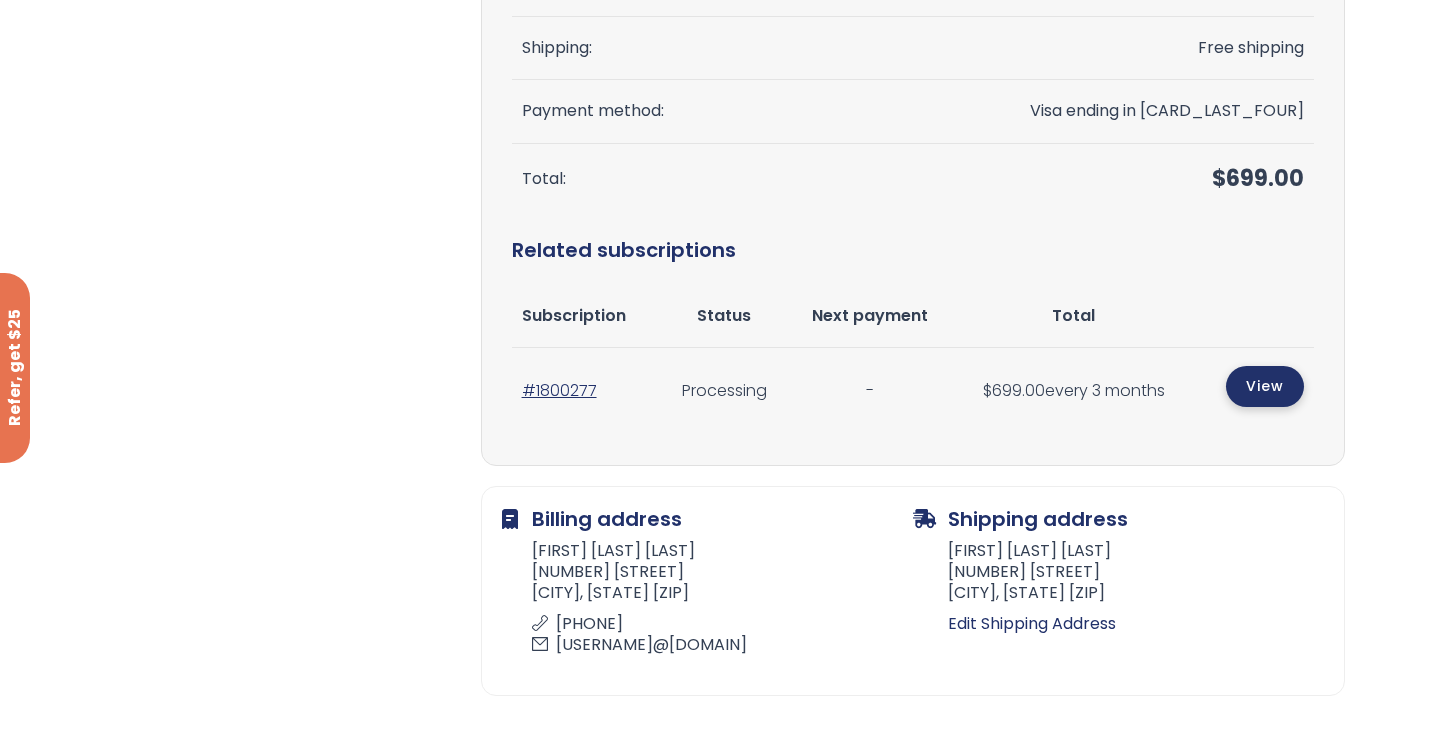 click on "View" at bounding box center (1265, 386) 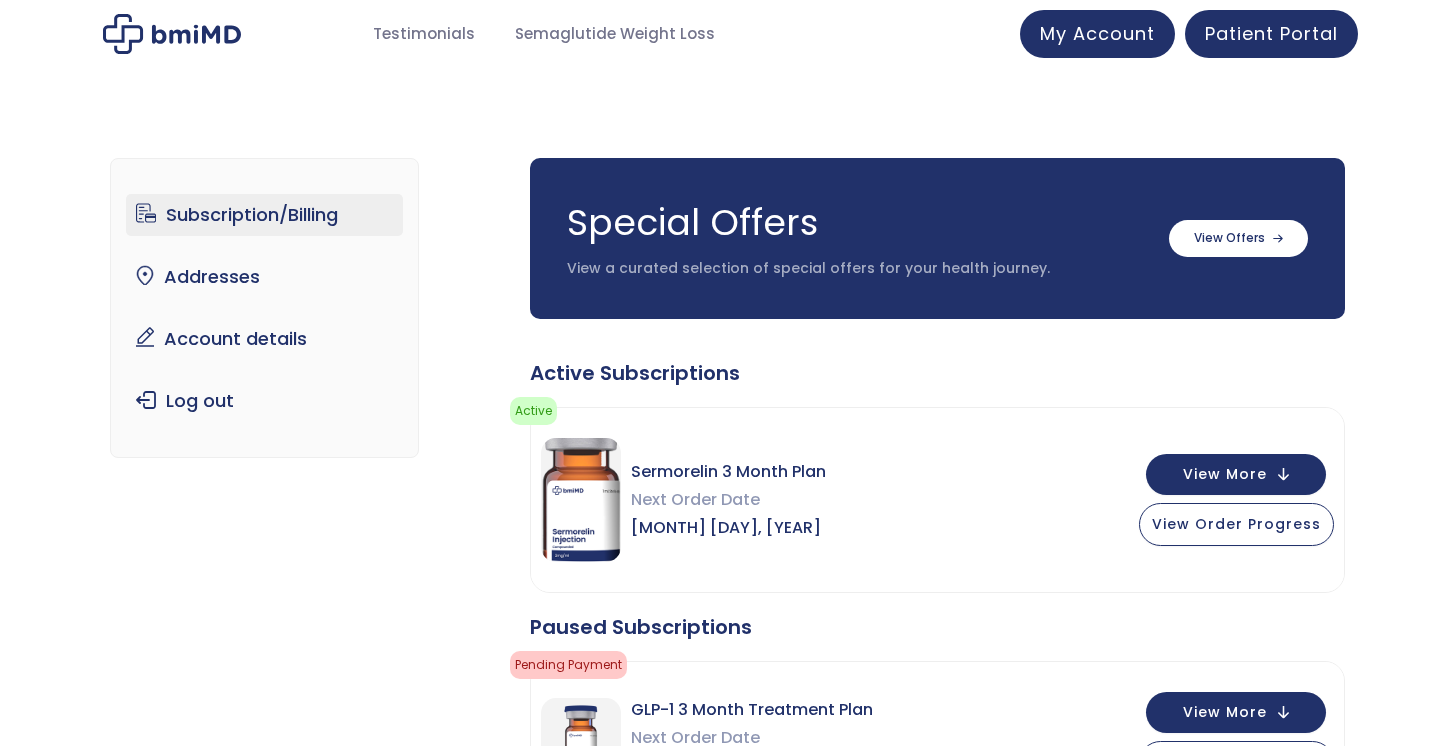 scroll, scrollTop: 0, scrollLeft: 0, axis: both 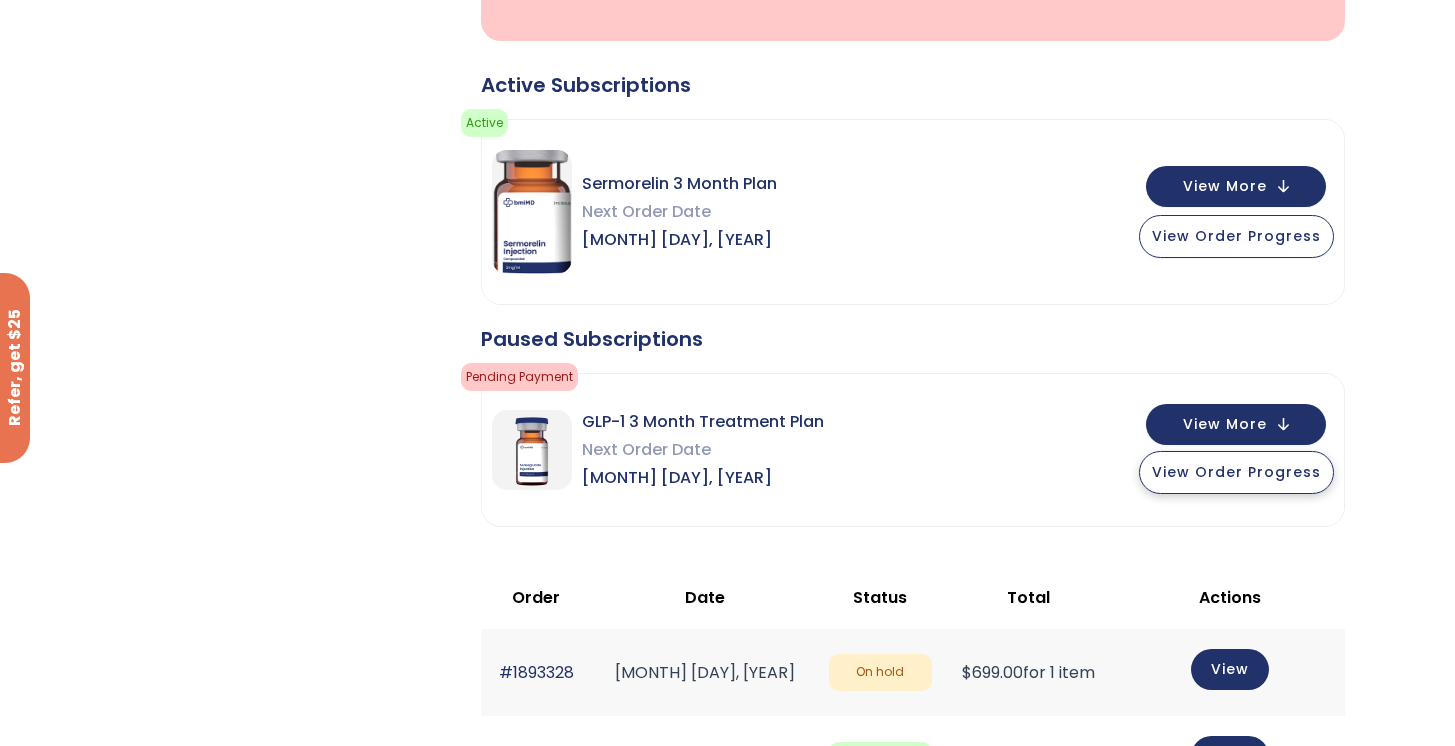 click on "View Order Progress" at bounding box center [1236, 472] 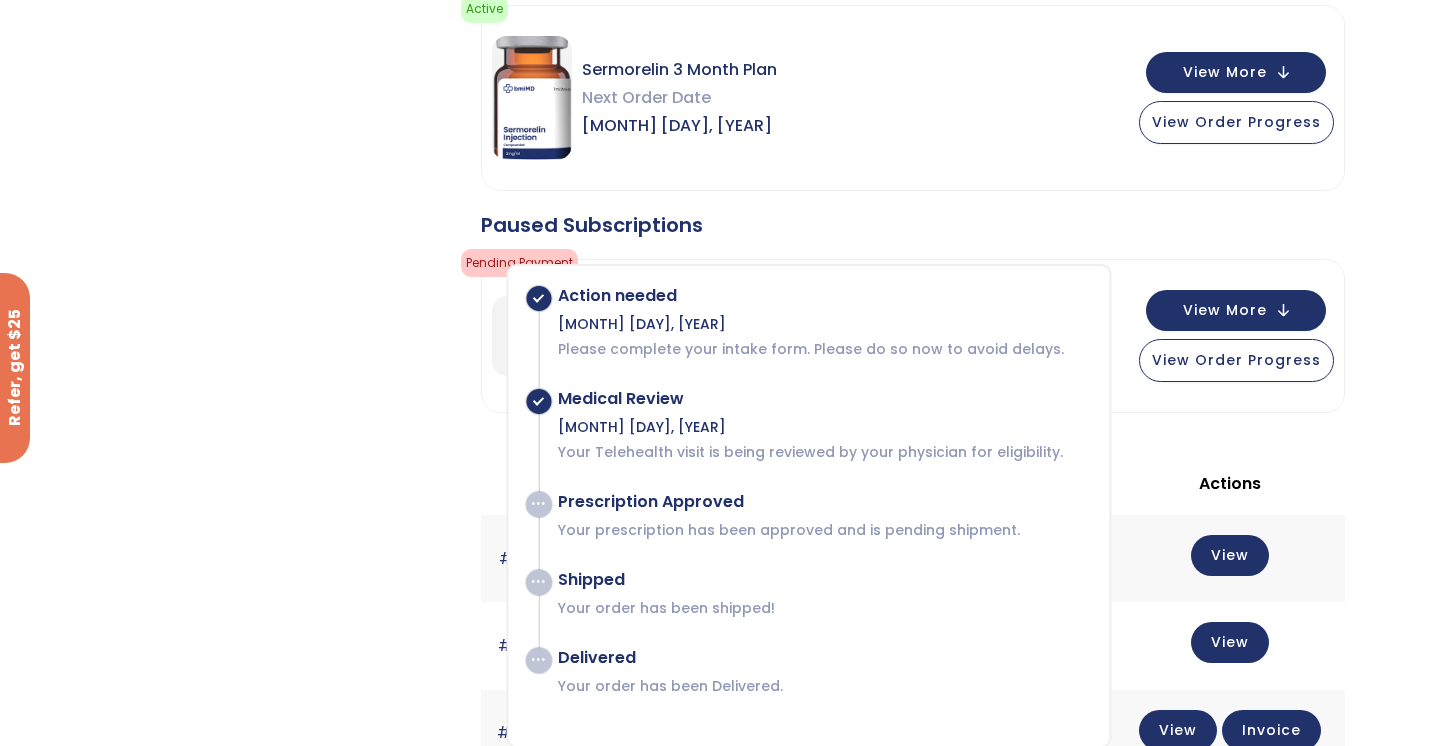 scroll, scrollTop: 587, scrollLeft: 0, axis: vertical 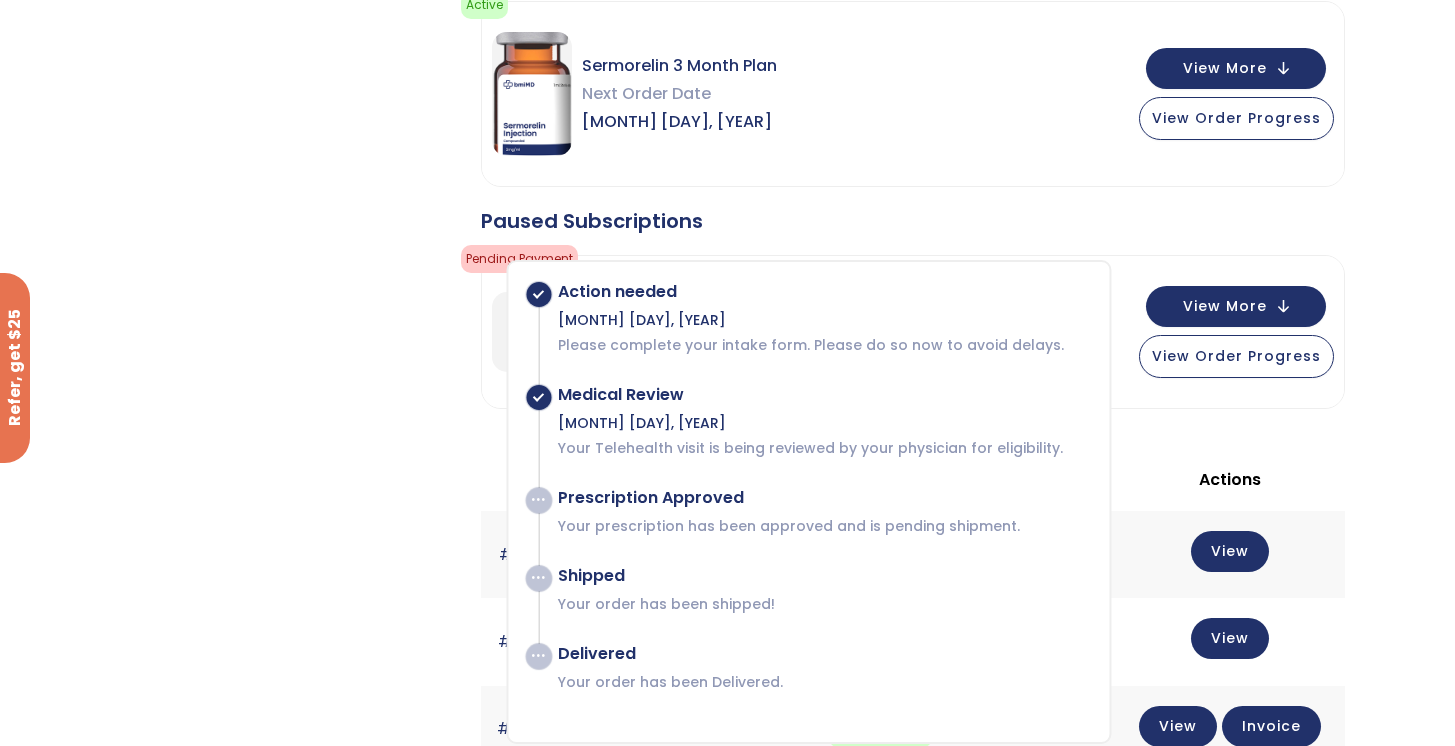 click on "Subscription/Billing
bmiRewards
Addresses
Account details
Submit a Review
Log out
Subscription/Billing
Special Offers
View a curated selection of special offers for your health journey.
Semaglutide 3 month $233/month + FREE SHIPPING" at bounding box center [728, 406] 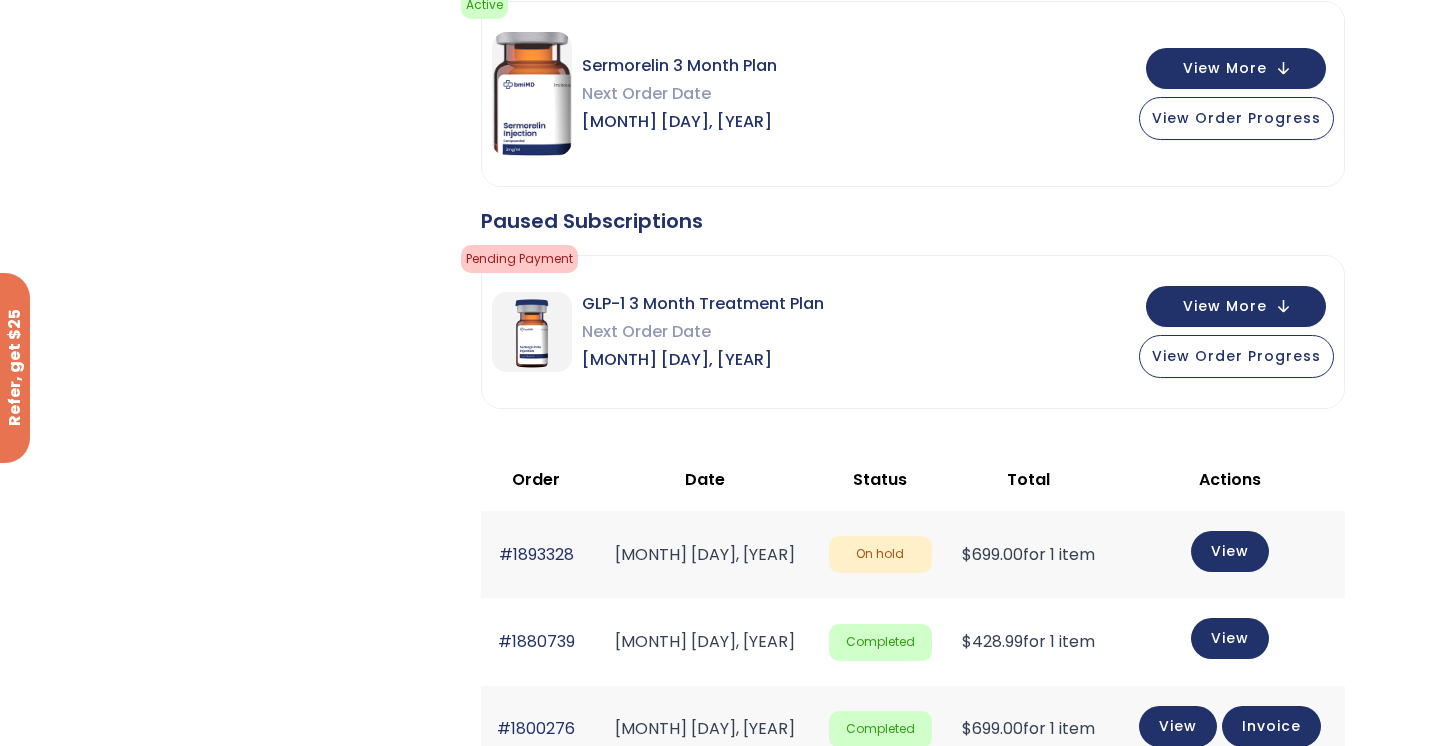 click on "Subscription/Billing
bmiRewards
Addresses
Account details
Submit a Review
Log out
Subscription/Billing
Special Offers
View a curated selection of special offers for your health journey.
Semaglutide 3 month $233/month + FREE SHIPPING" at bounding box center [728, 406] 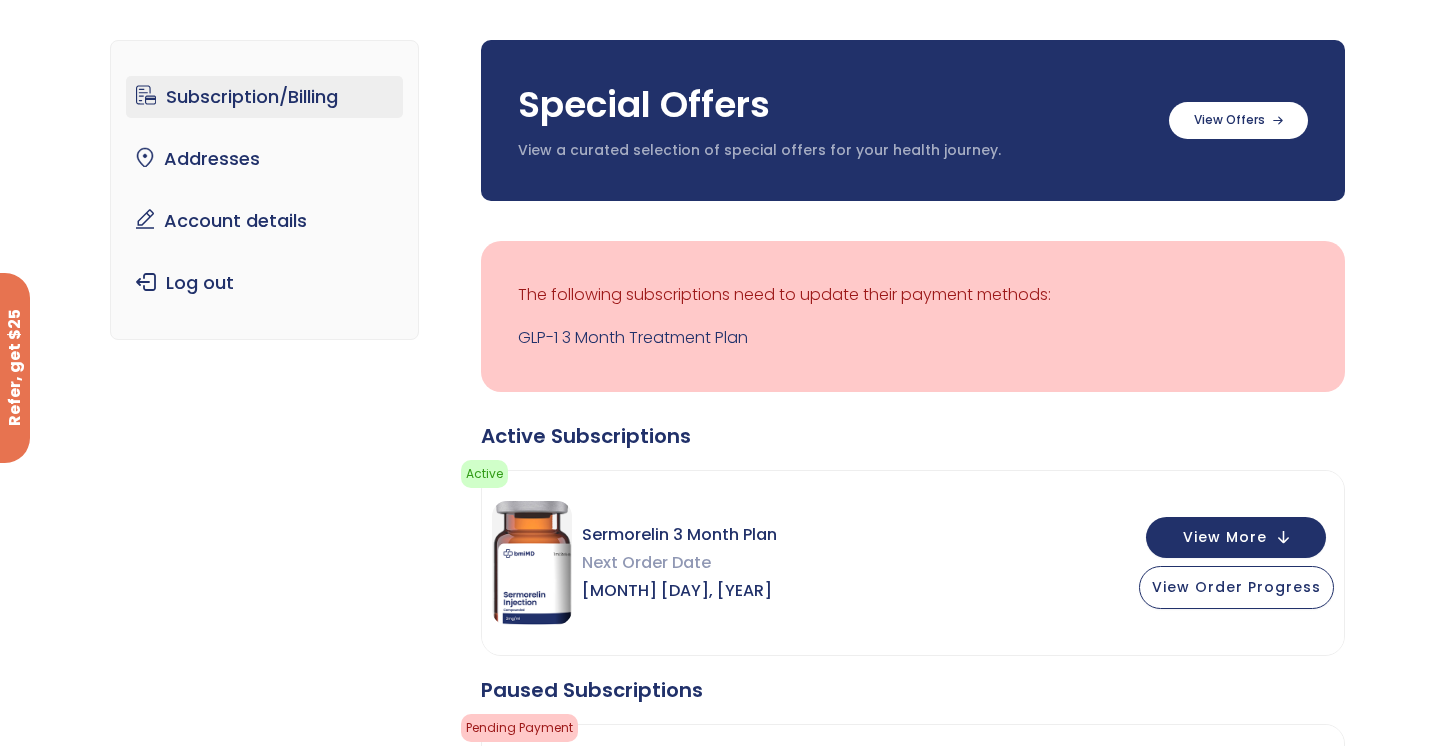 scroll, scrollTop: 0, scrollLeft: 0, axis: both 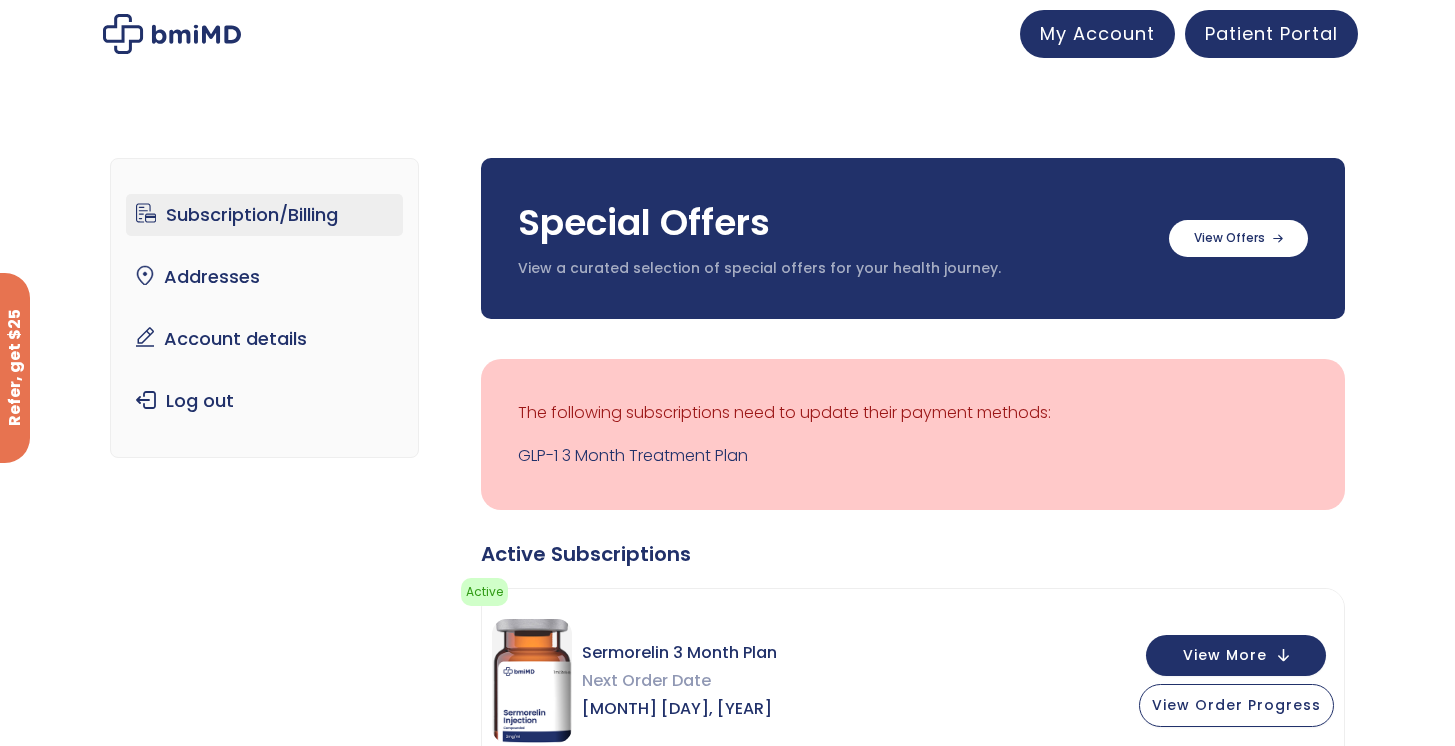 click on "Subscription/Billing
bmiRewards
Addresses
Account details
Submit a Review
Log out
Subscription/Billing
Special Offers
View a curated selection of special offers for your health journey.
Semaglutide 3 month
×" at bounding box center (727, 998) 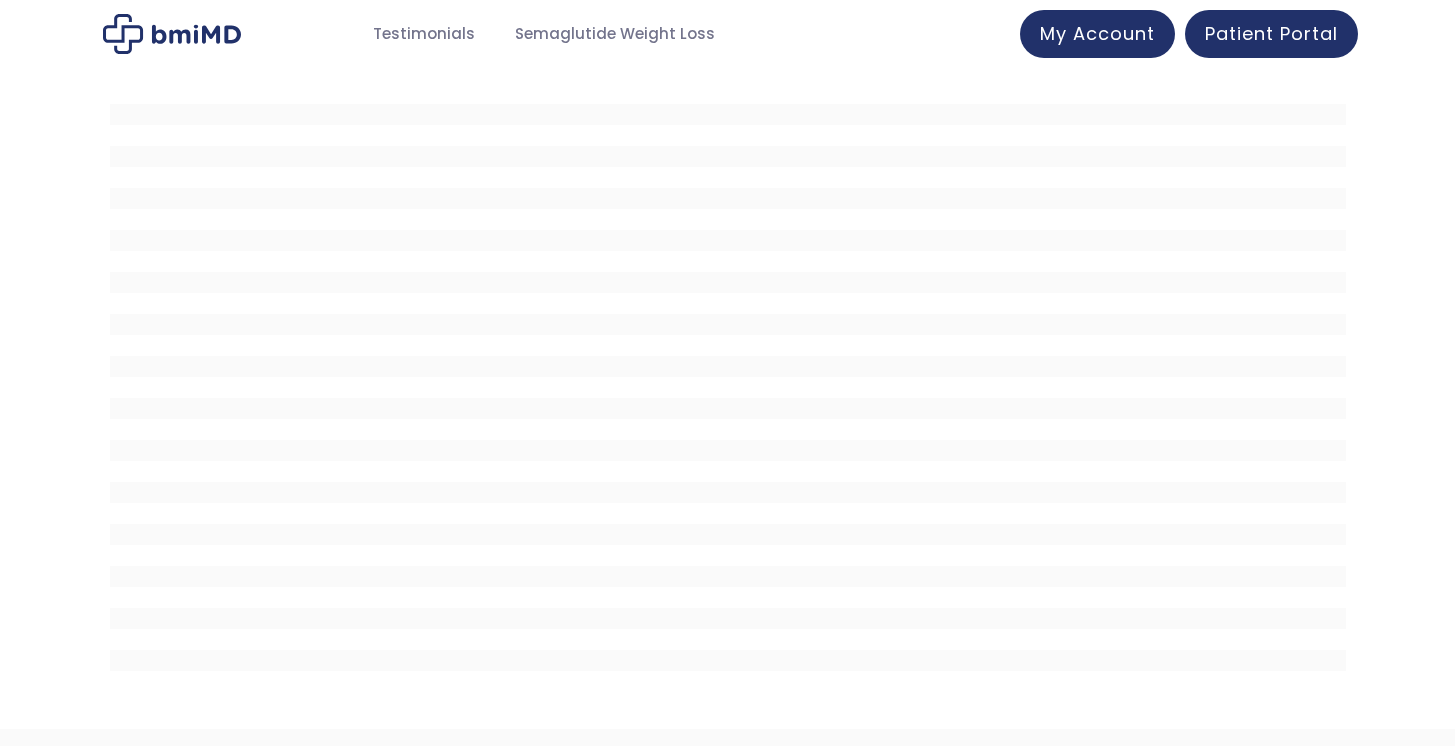 scroll, scrollTop: 0, scrollLeft: 0, axis: both 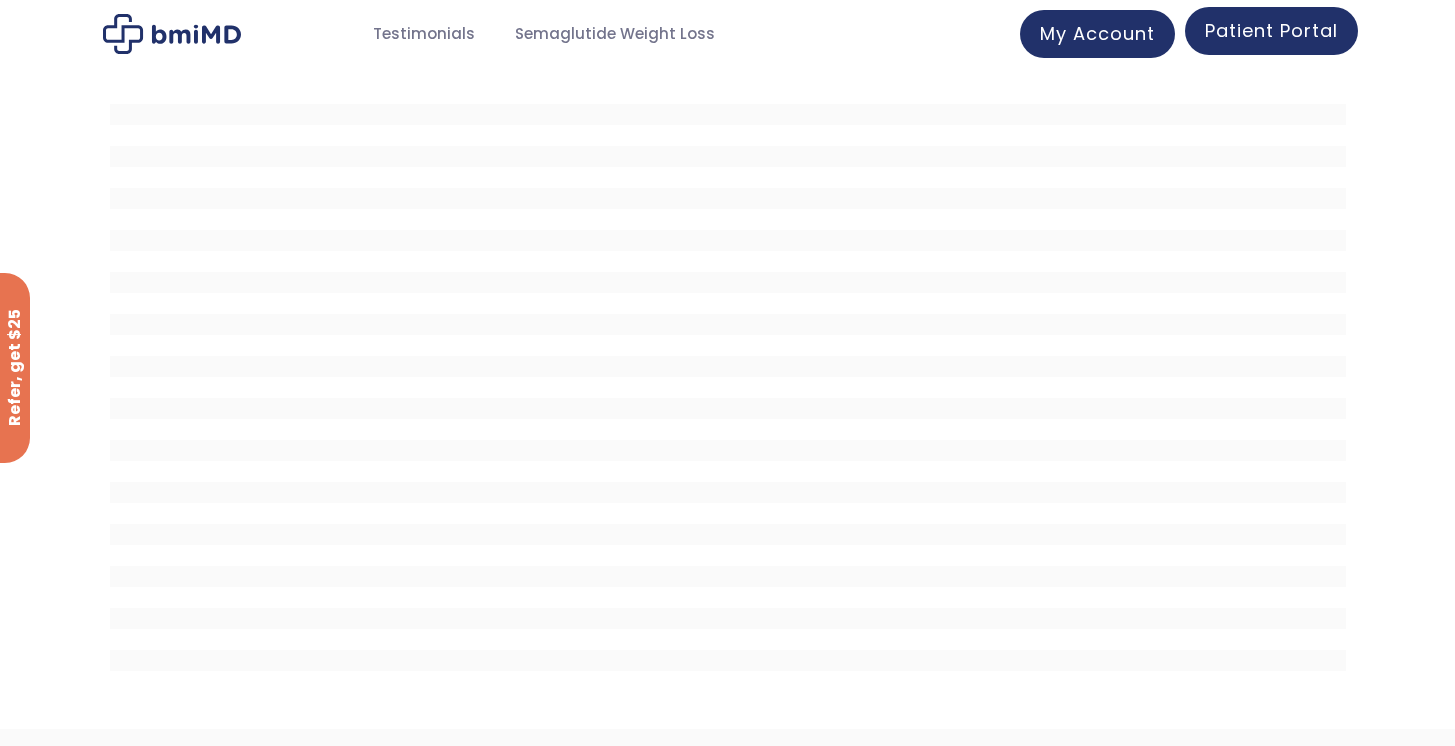 click on "Patient Portal" at bounding box center [1271, 30] 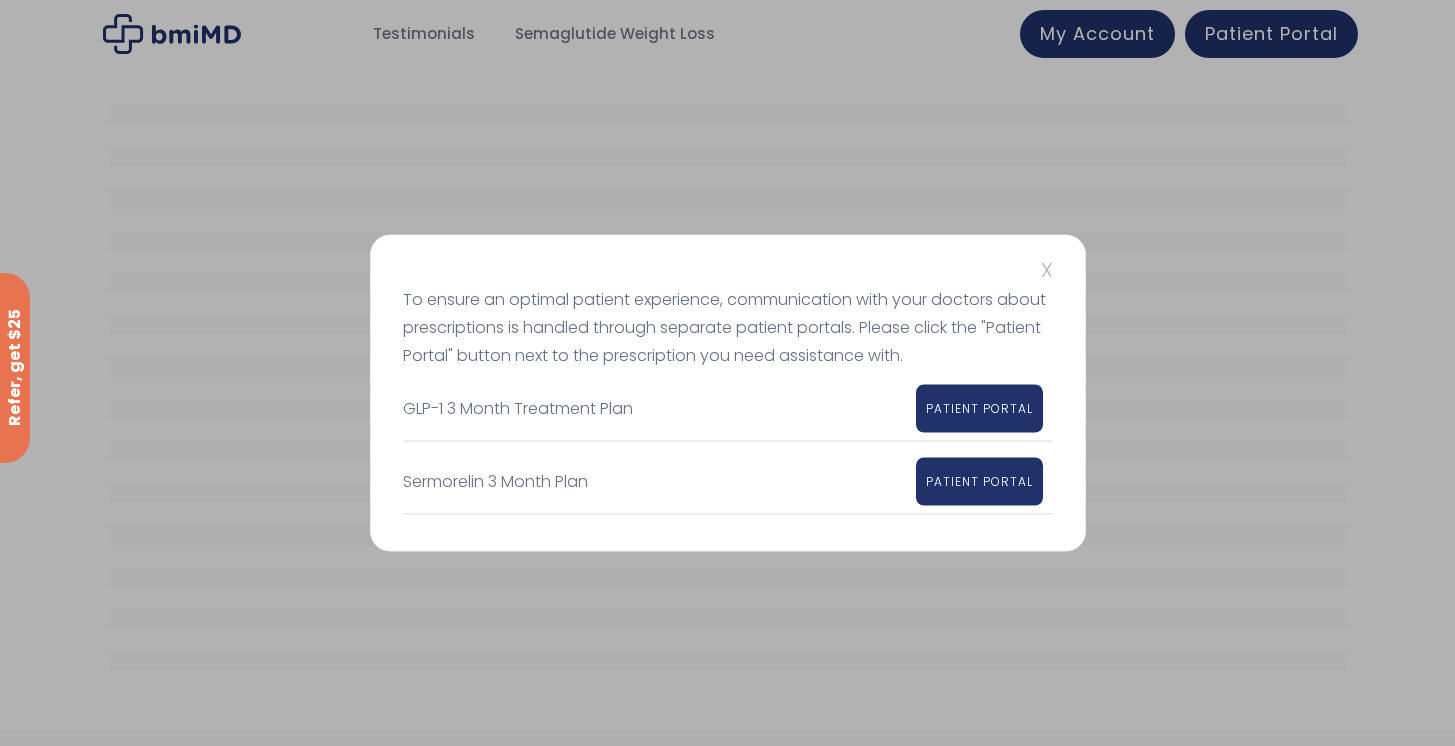 click on "X
To ensure an optimal patient experience, communication with your doctors about prescriptions is handled through separate patient portals. Please click the "Patient Portal" button next to the prescription you need assistance with.
GLP-1 3 Month Treatment Plan
PATIENT PORTAL
Sermorelin 3 Month Plan
PATIENT PORTAL" at bounding box center (727, 373) 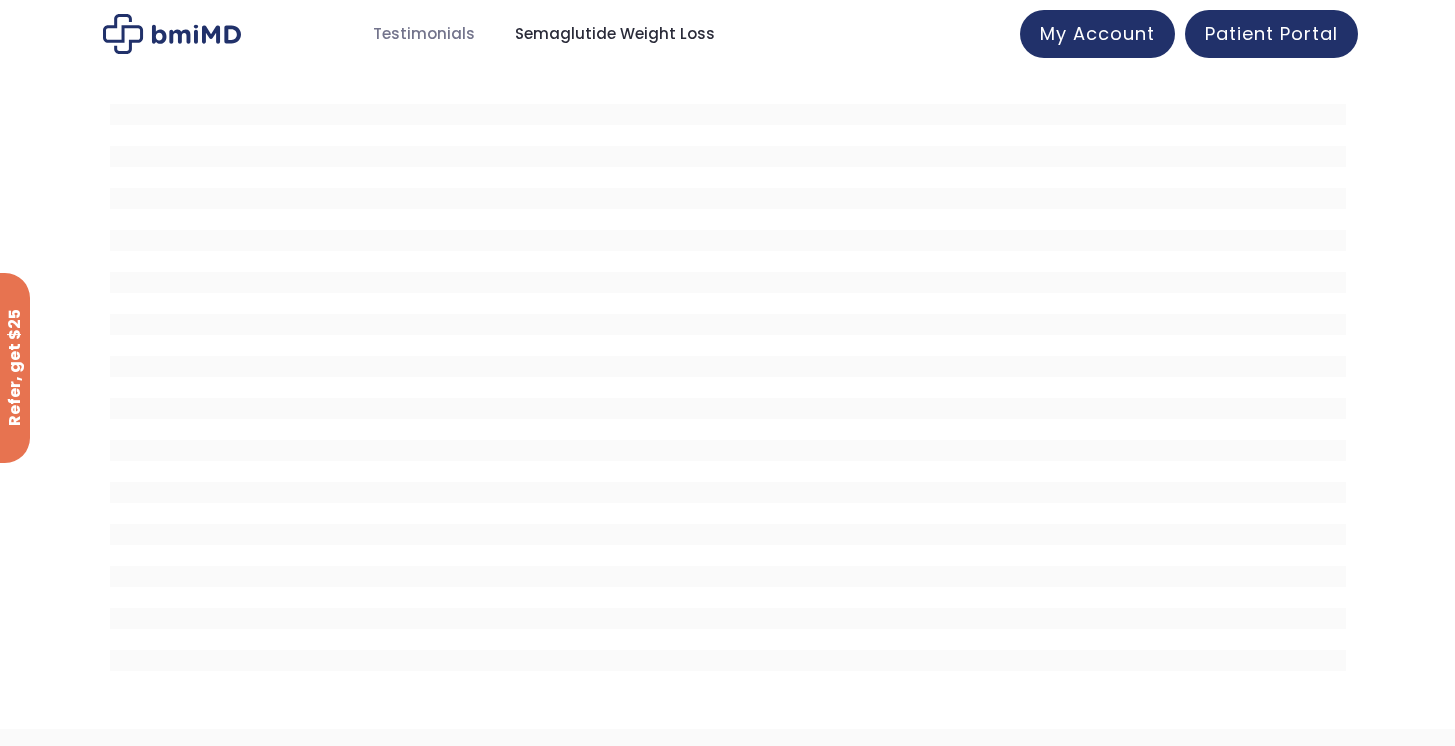 click on "Semaglutide Weight Loss" at bounding box center [615, 34] 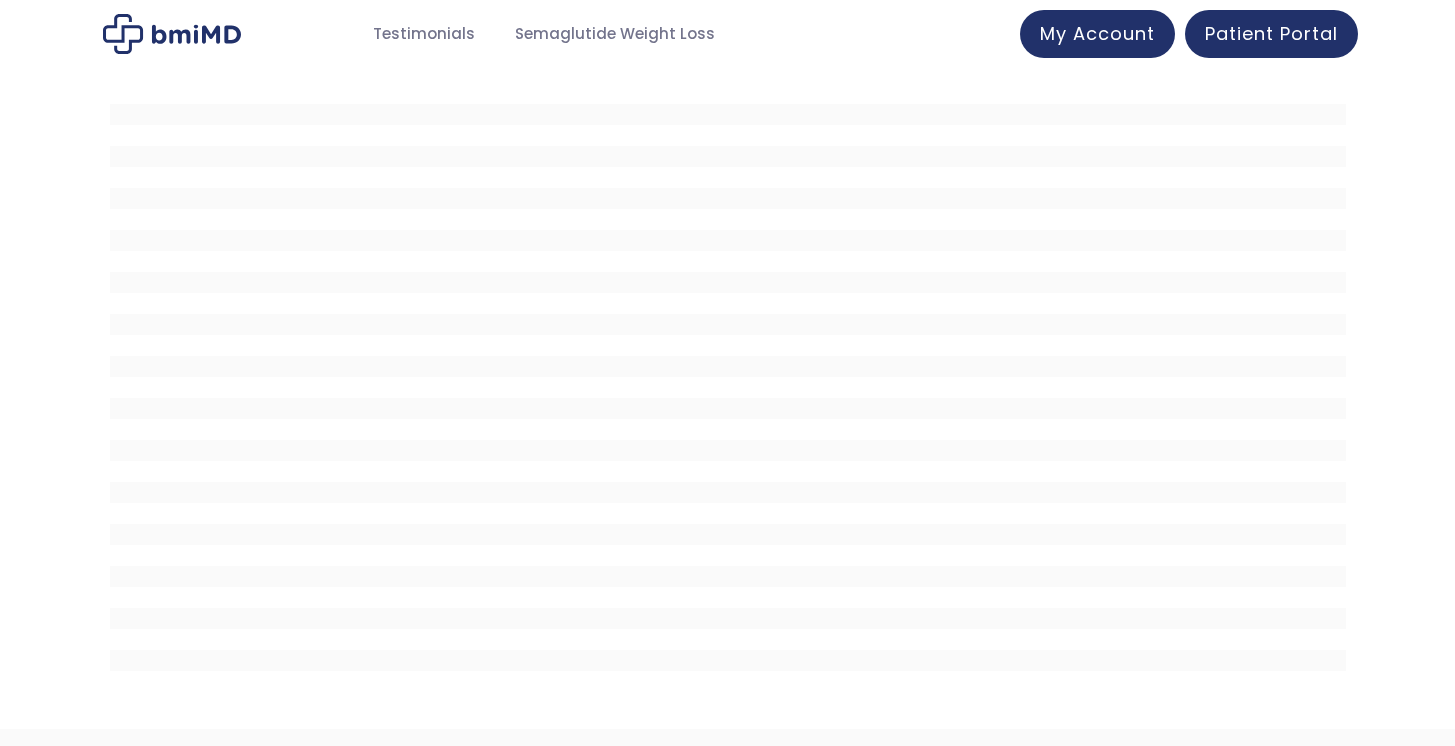 scroll, scrollTop: 0, scrollLeft: 0, axis: both 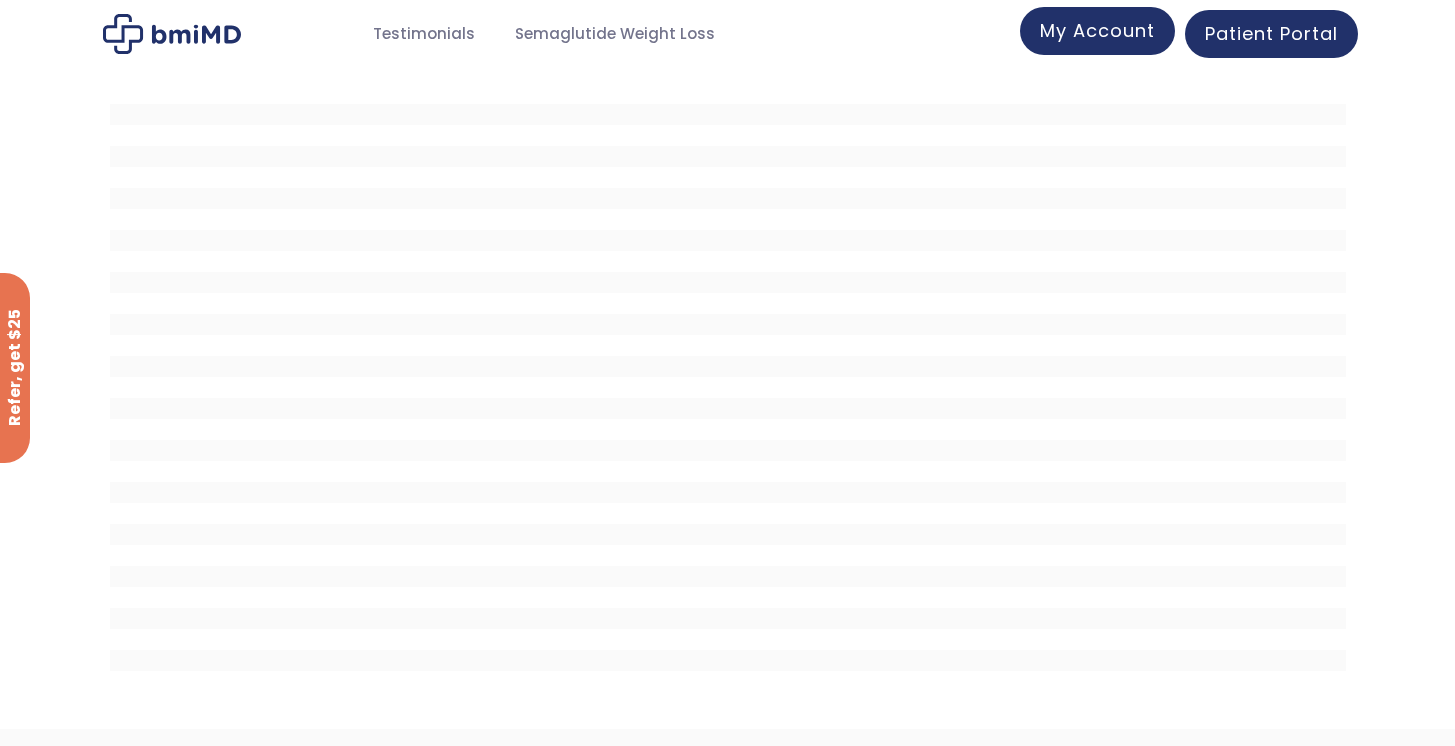 click on "My Account" at bounding box center [1097, 30] 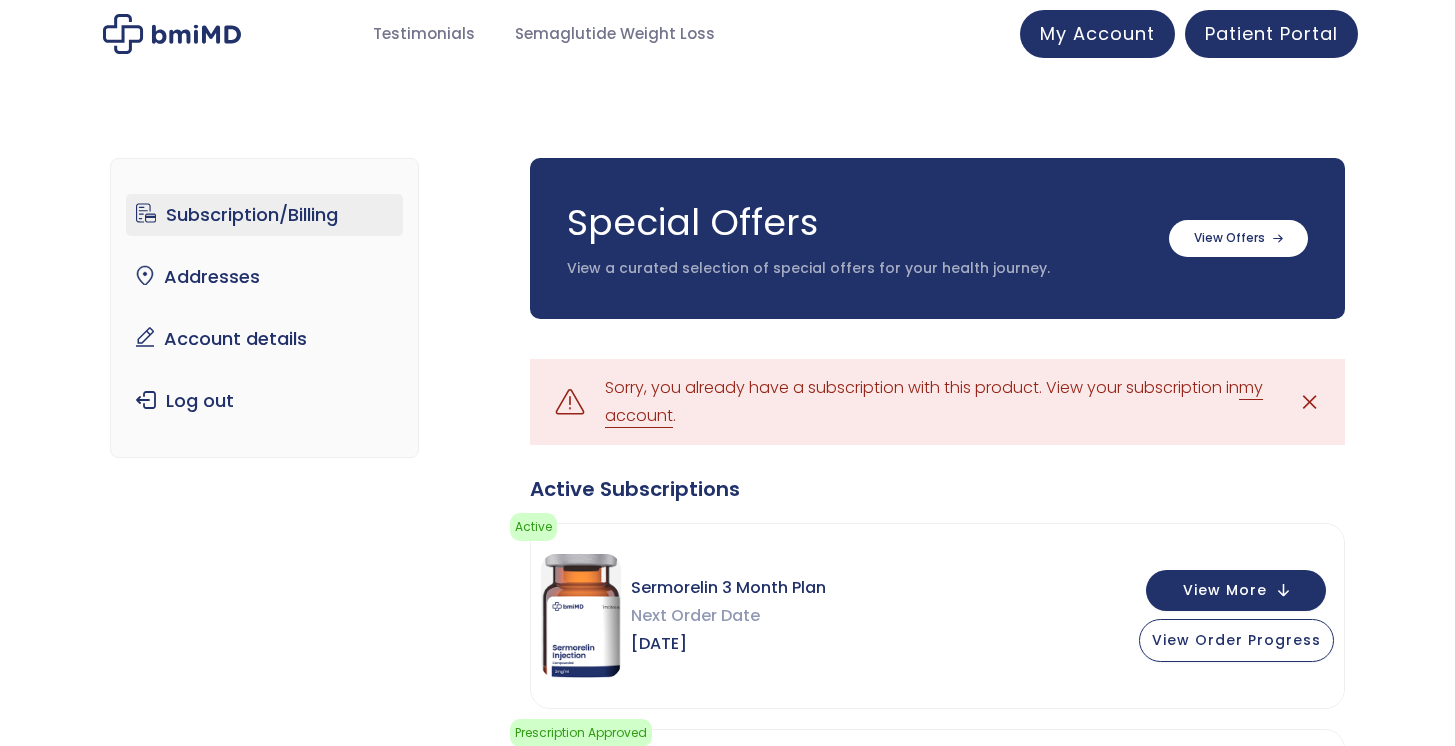 scroll, scrollTop: 0, scrollLeft: 0, axis: both 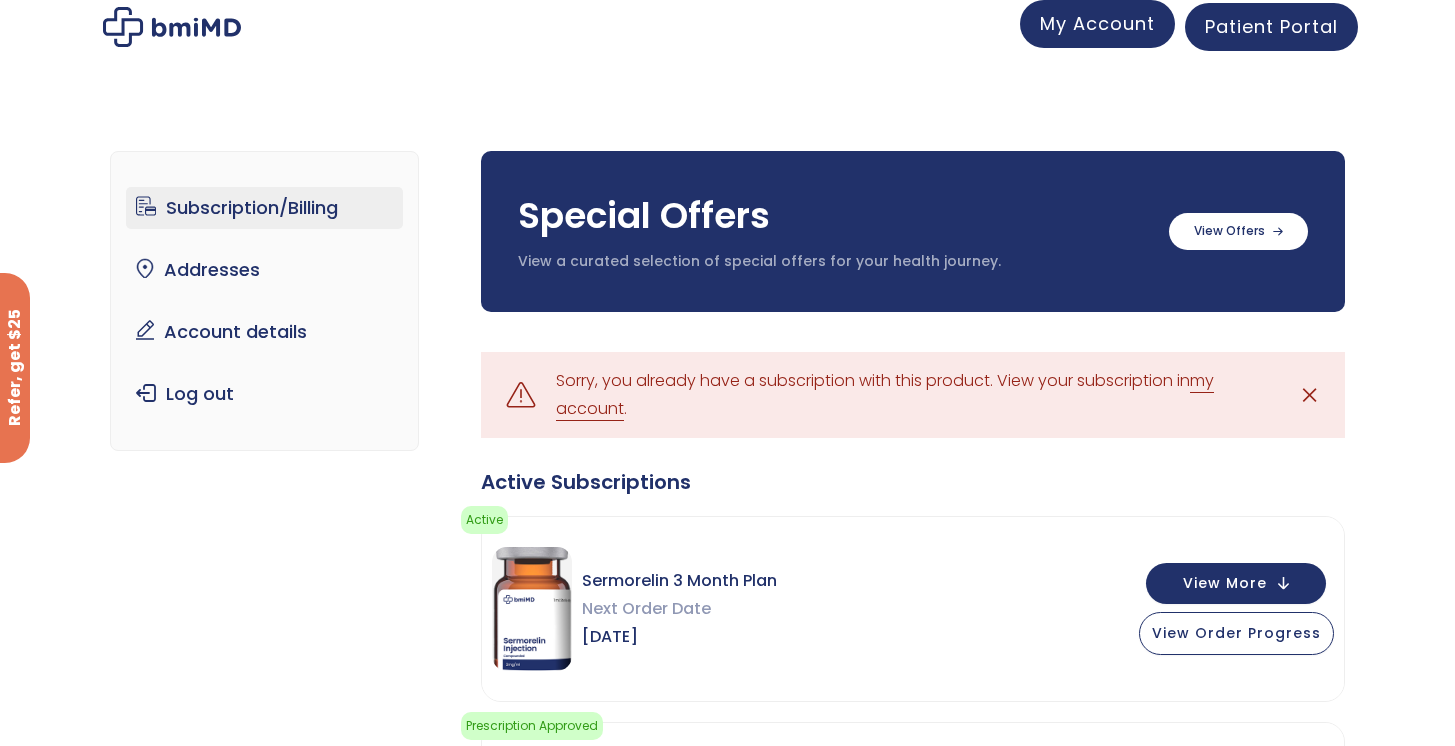 click on "My Account" at bounding box center (1097, 23) 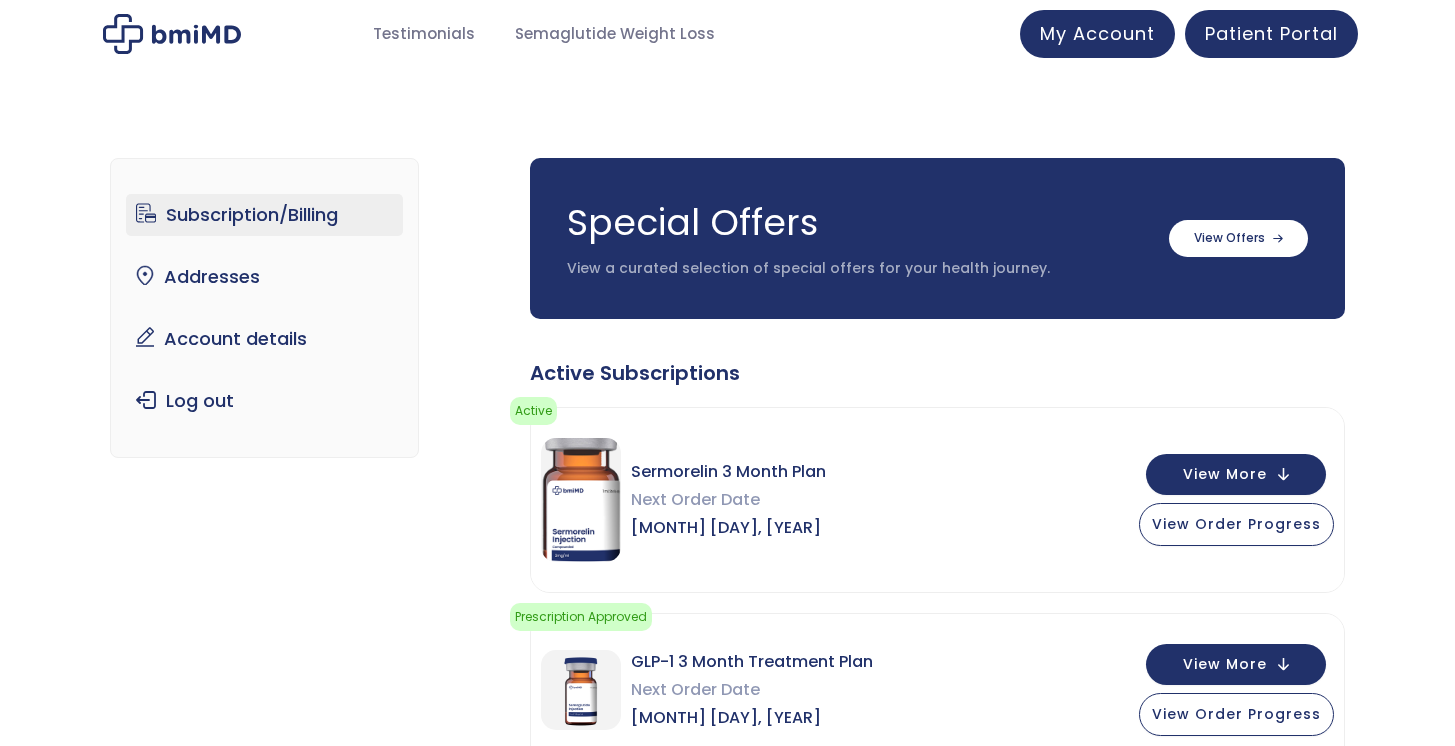 scroll, scrollTop: 0, scrollLeft: 0, axis: both 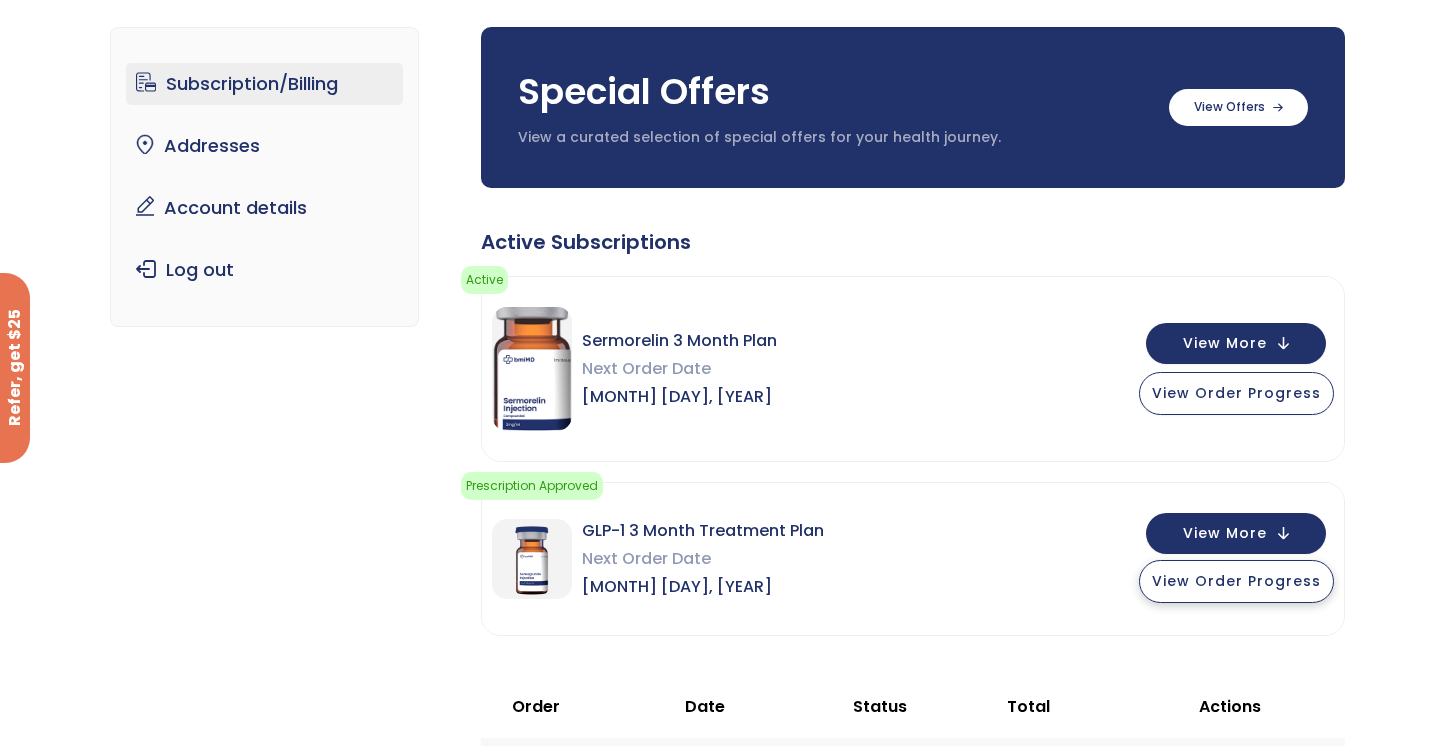 click on "View Order Progress" at bounding box center [1236, 581] 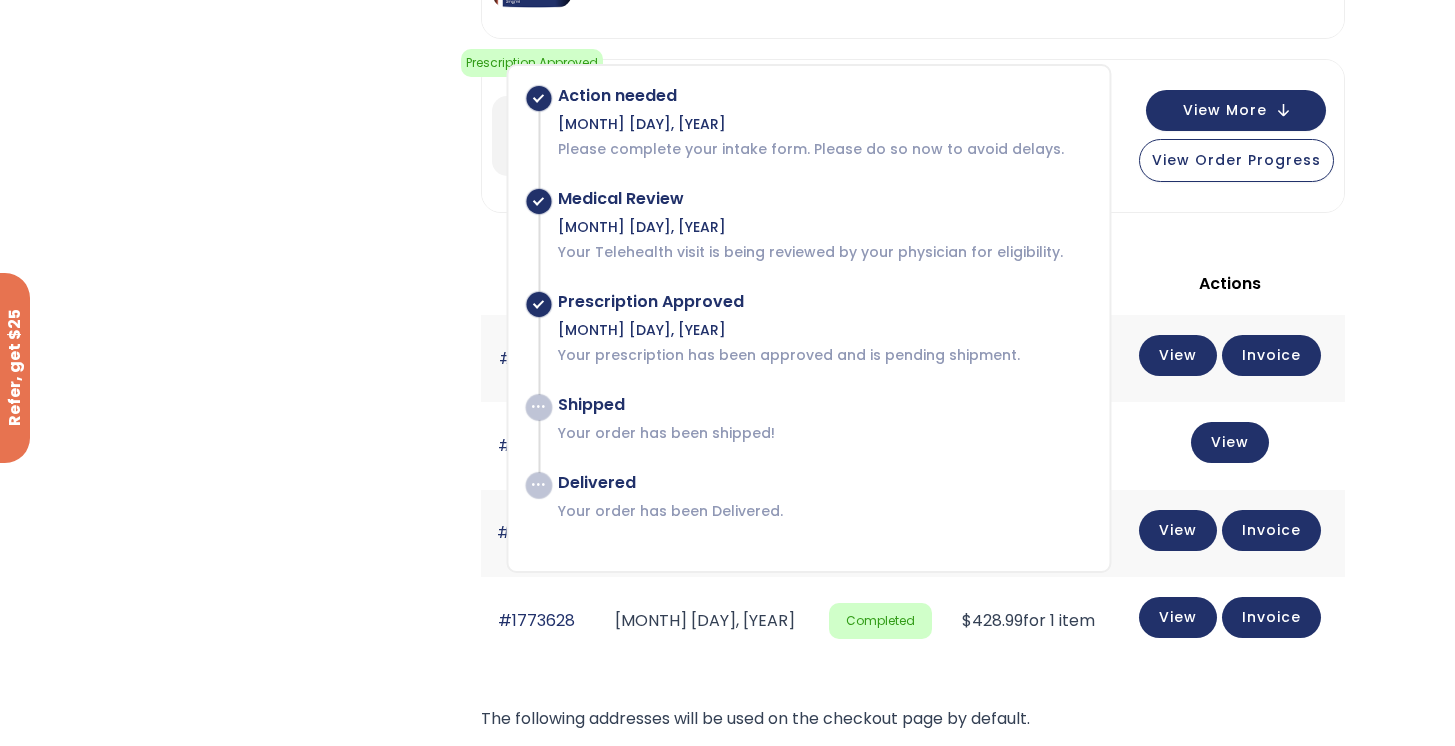 scroll, scrollTop: 555, scrollLeft: 0, axis: vertical 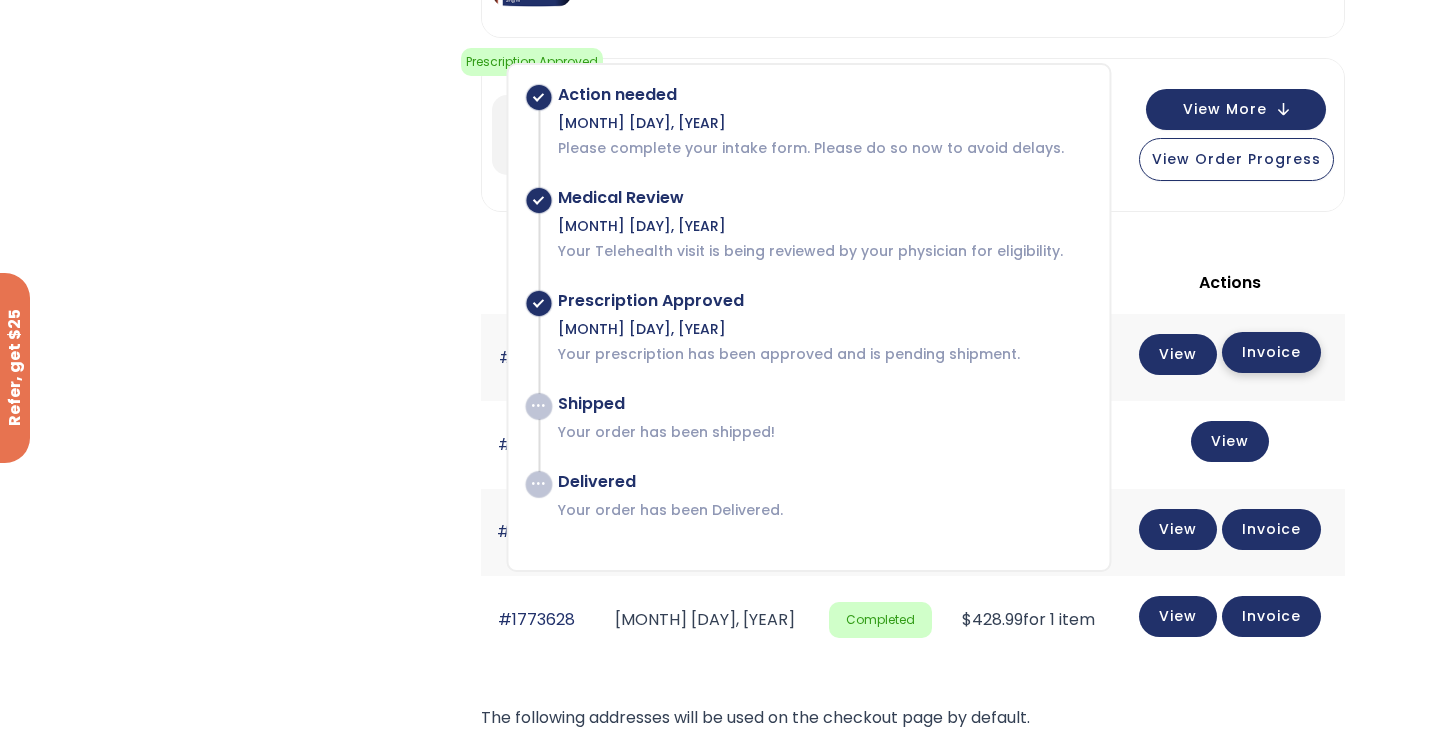 click on "Invoice" 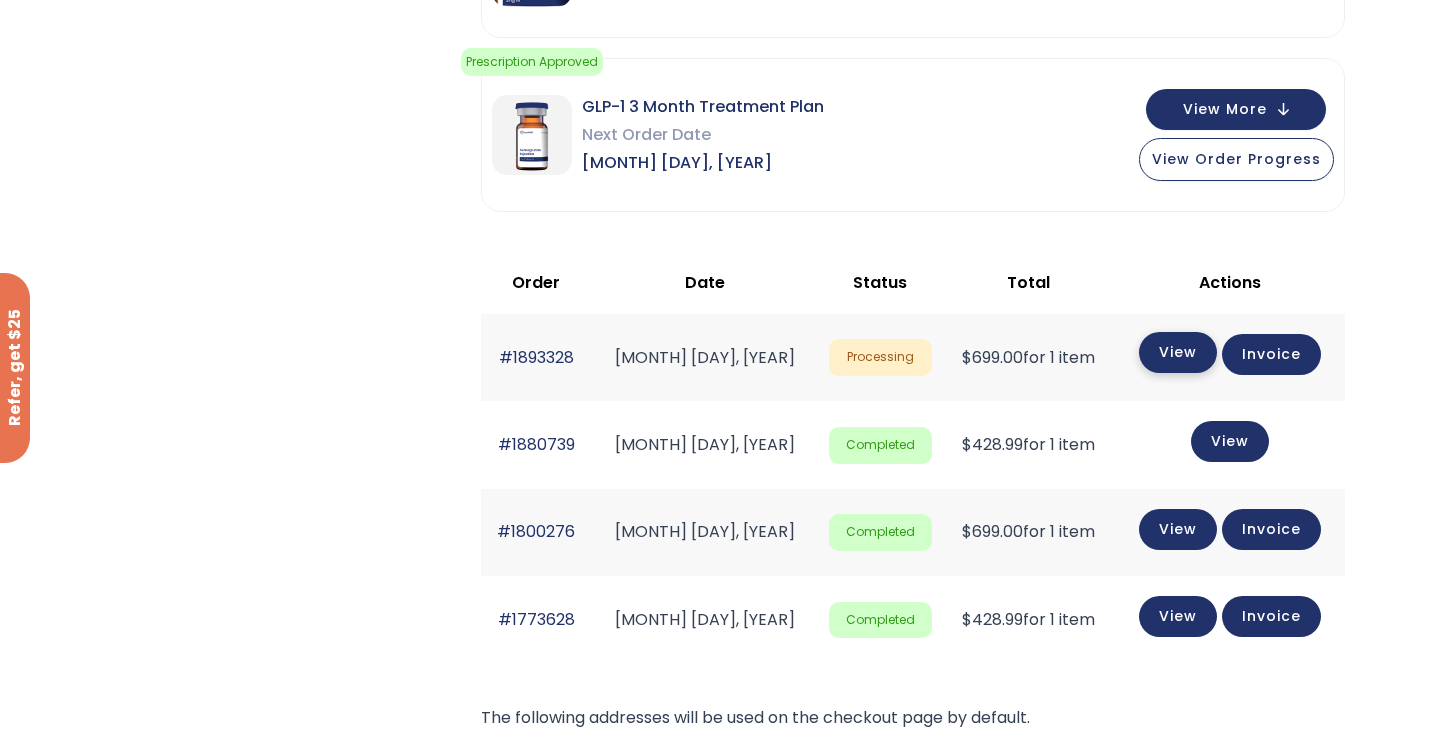 click on "View" 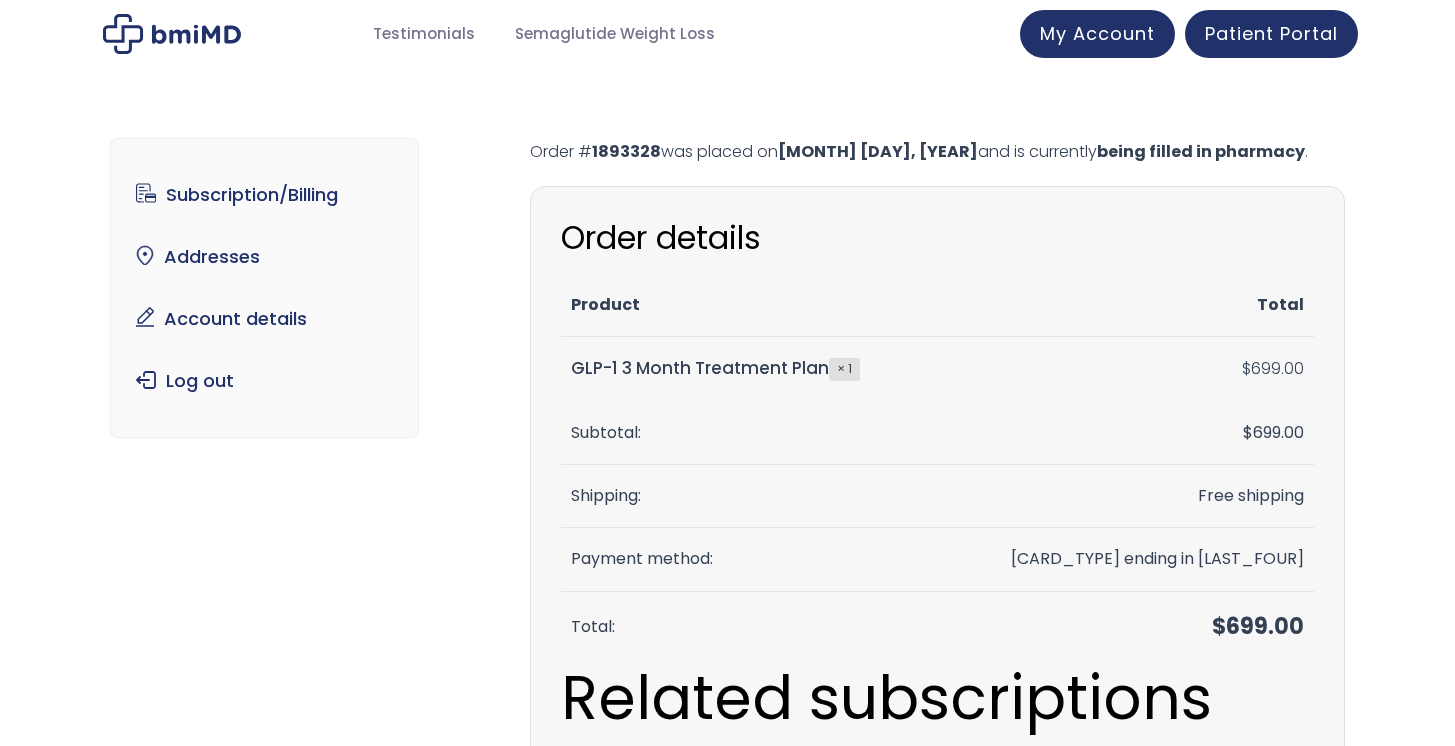 scroll, scrollTop: 0, scrollLeft: 0, axis: both 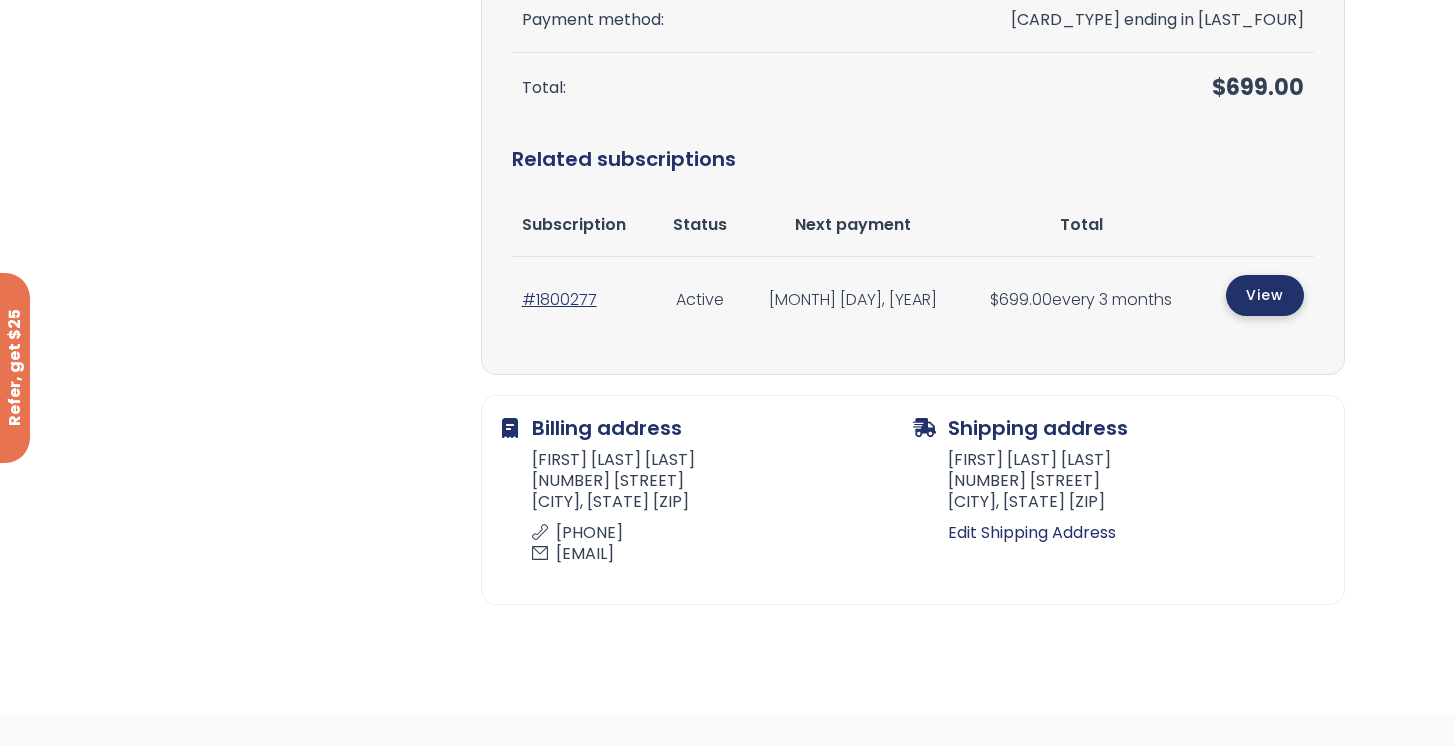click on "View" at bounding box center (1265, 295) 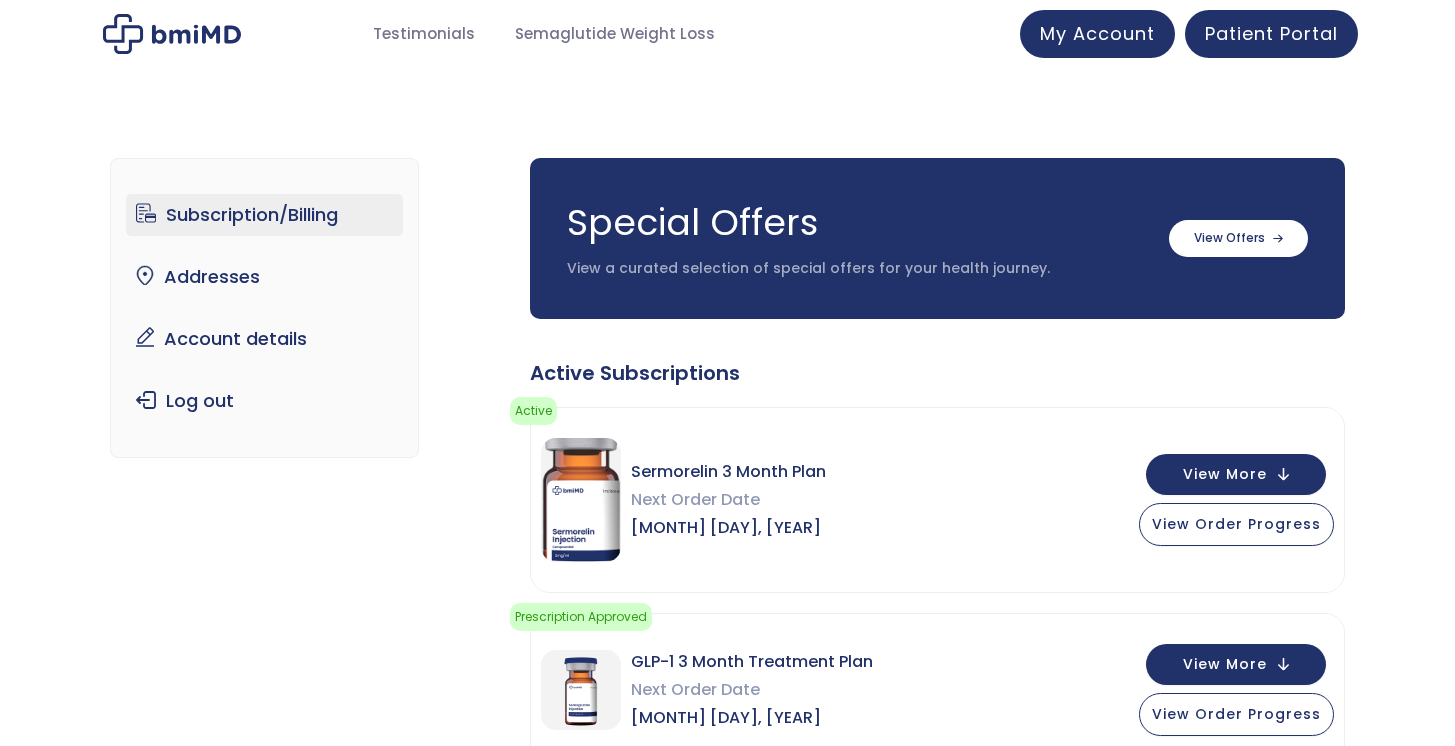 scroll, scrollTop: 0, scrollLeft: 0, axis: both 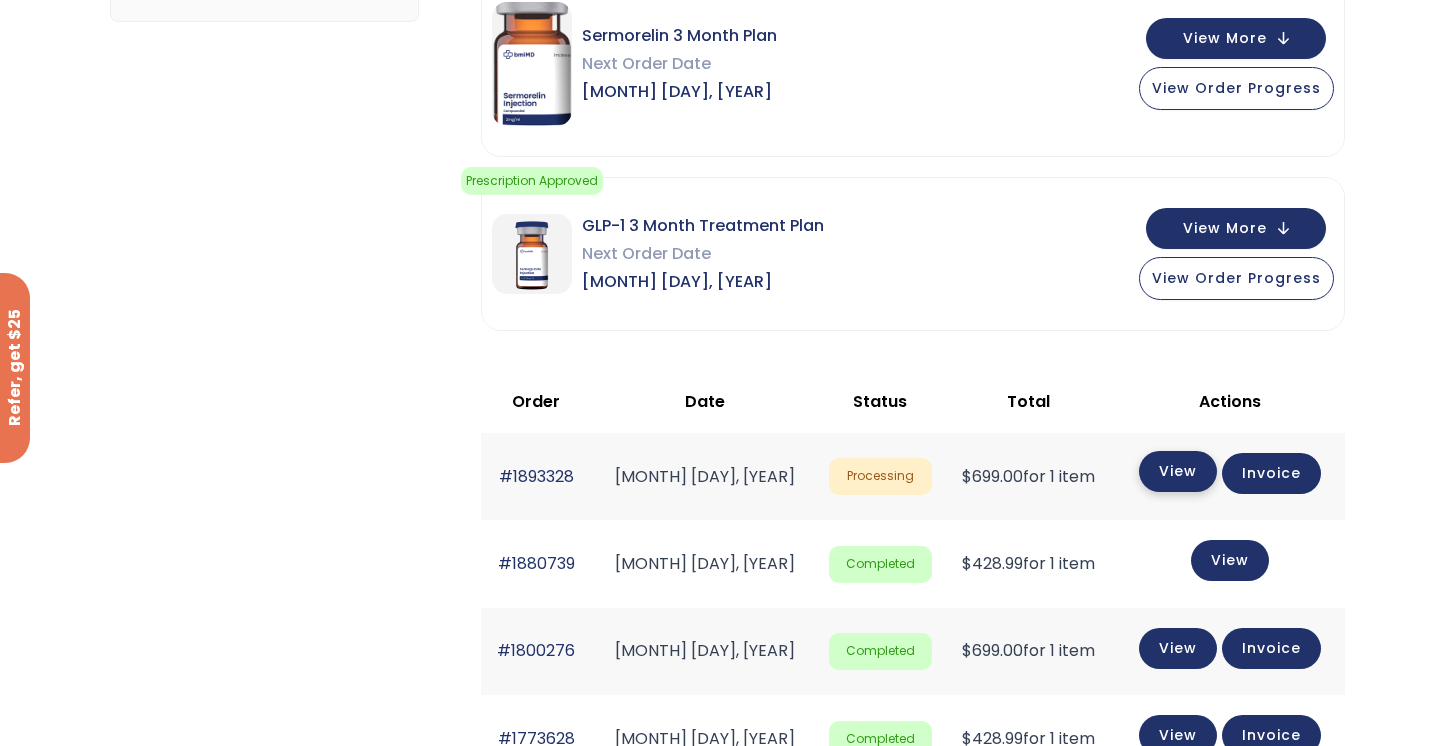click on "View" 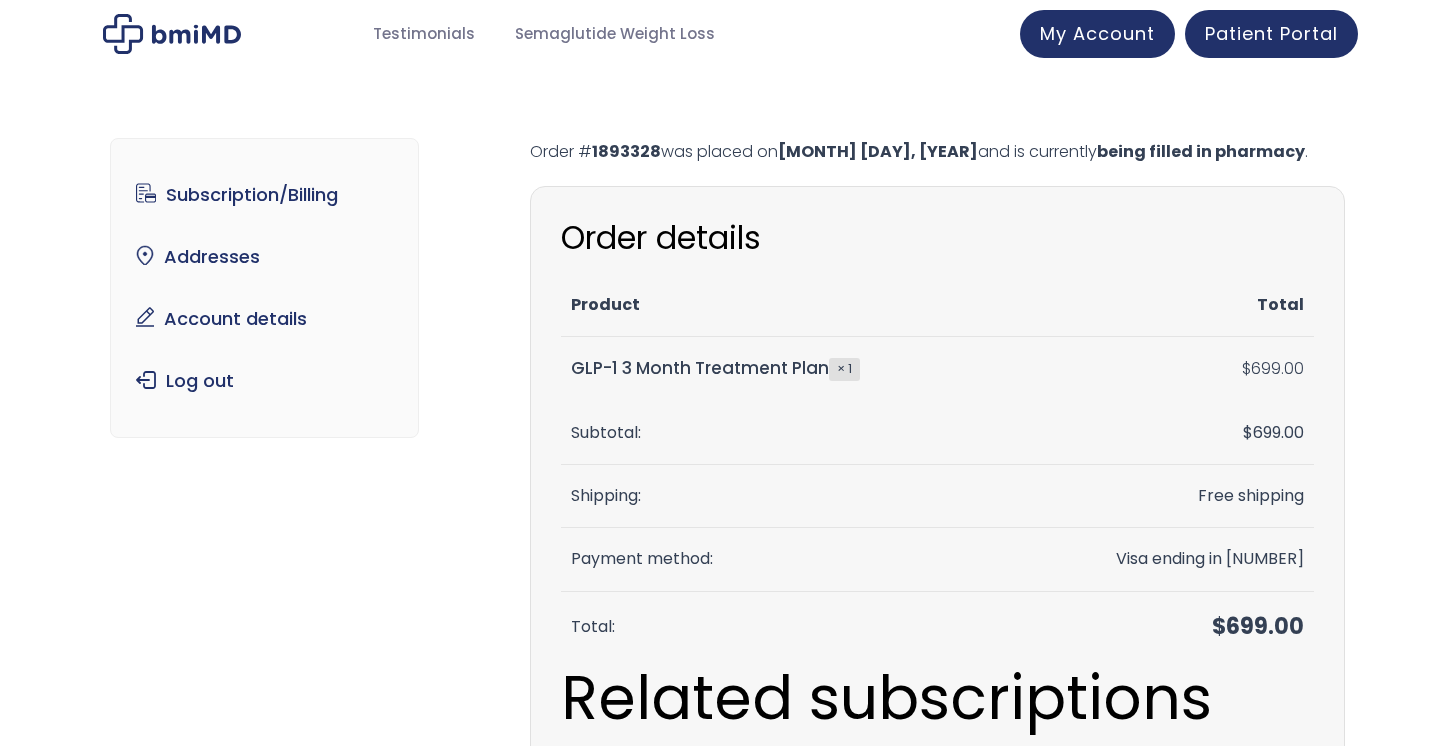 scroll, scrollTop: 0, scrollLeft: 0, axis: both 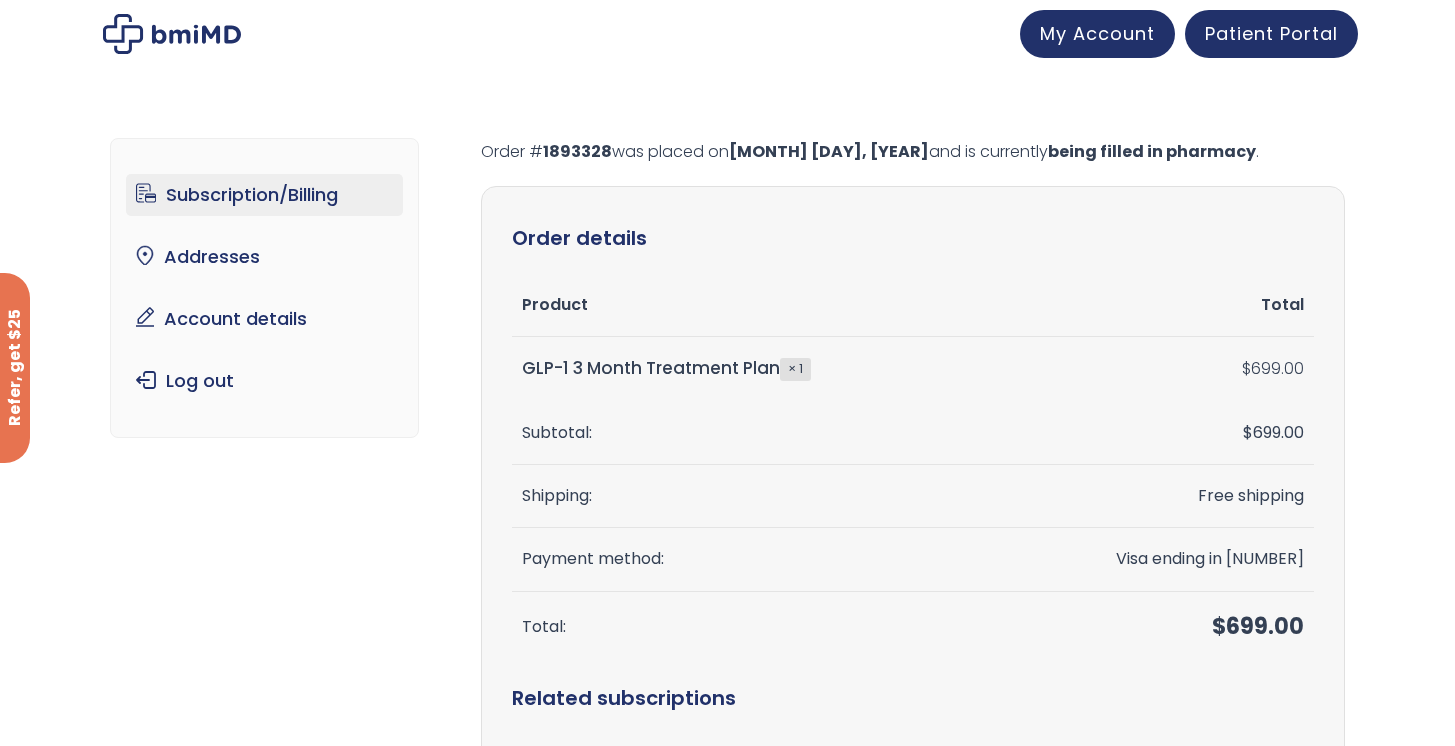 click on "Subscription/Billing" at bounding box center (264, 195) 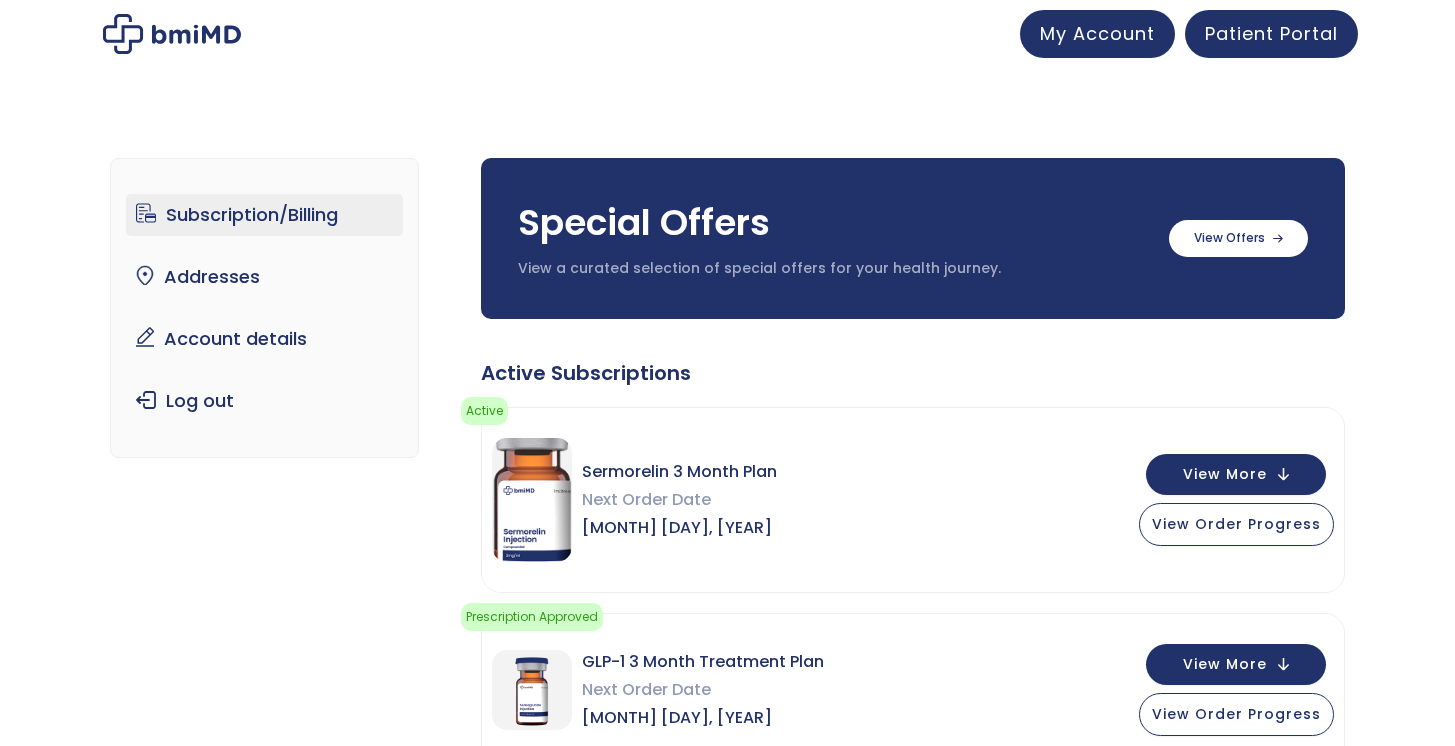 scroll, scrollTop: 0, scrollLeft: 0, axis: both 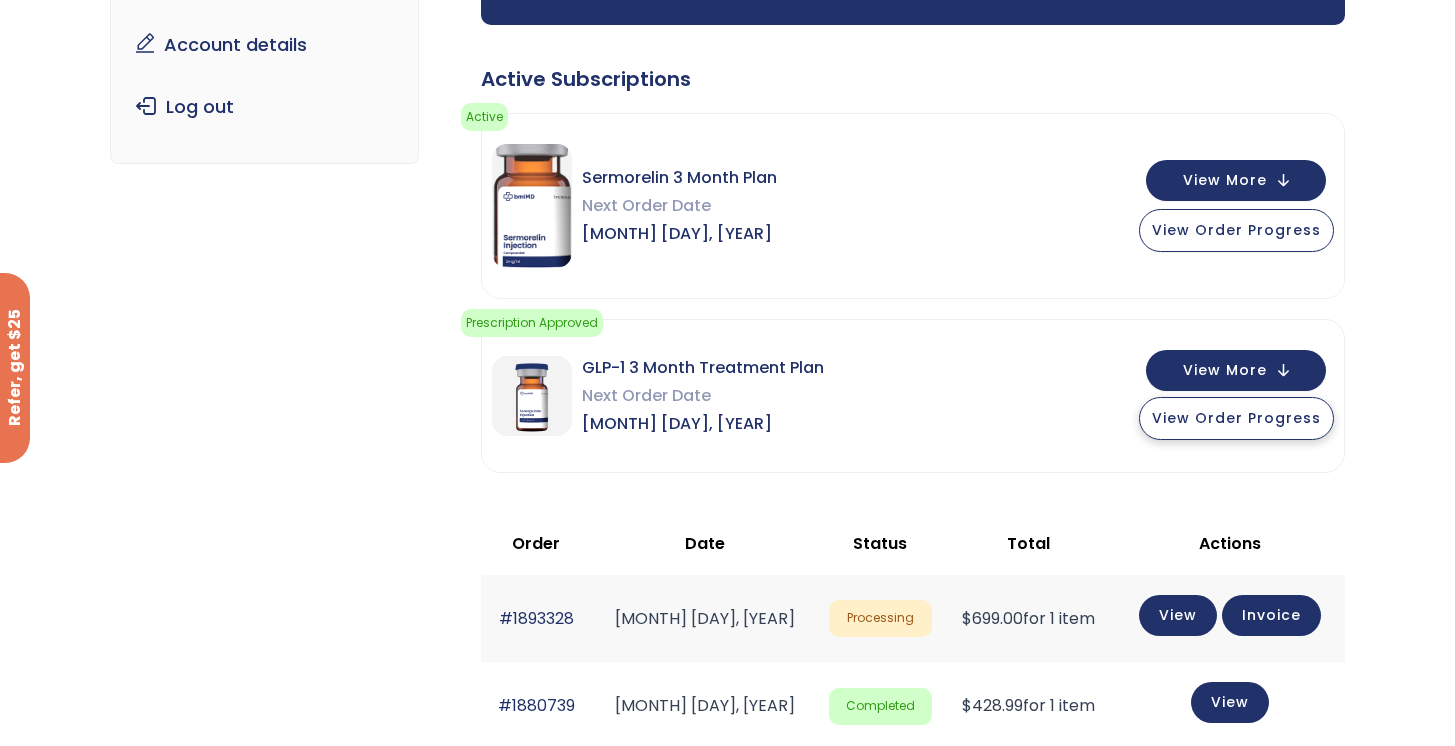 click on "View Order Progress" at bounding box center [1236, 418] 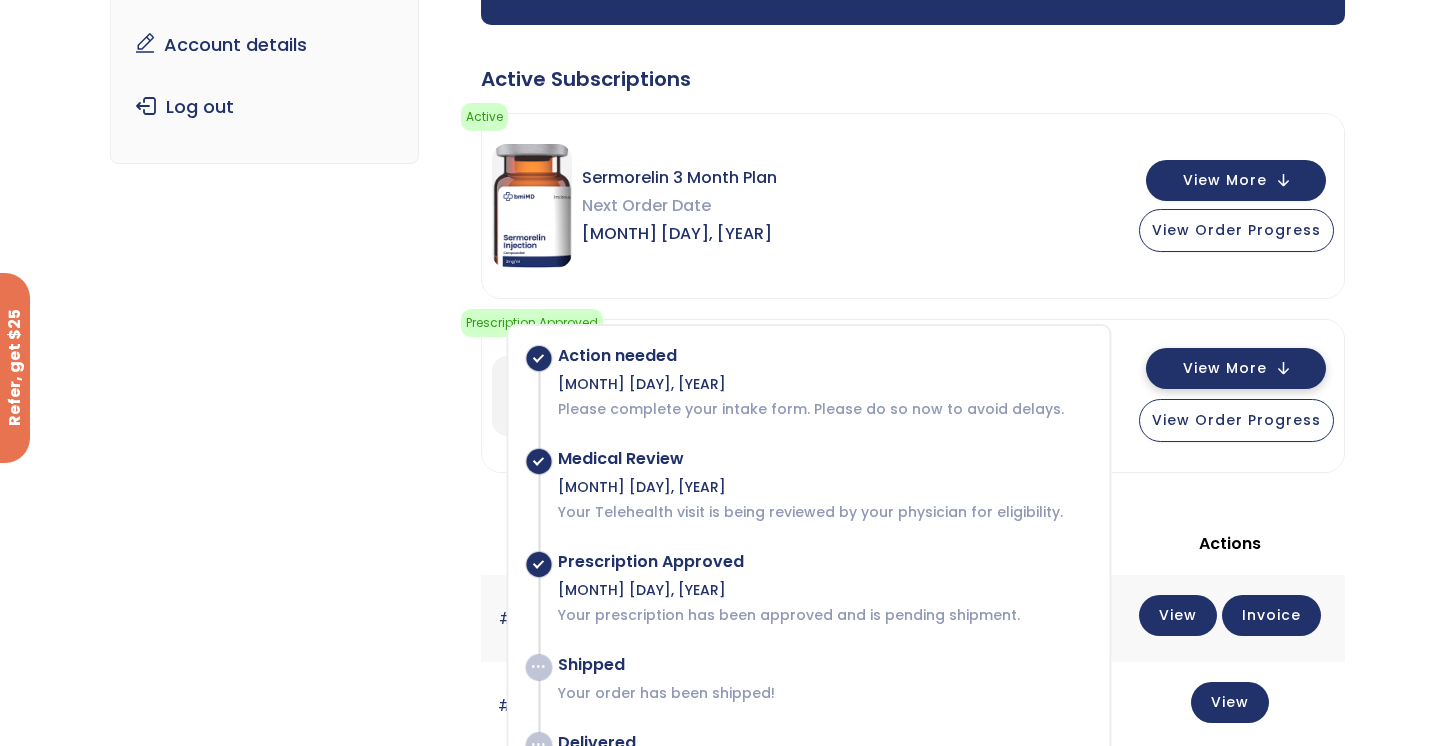 click on "View More" at bounding box center (1225, 368) 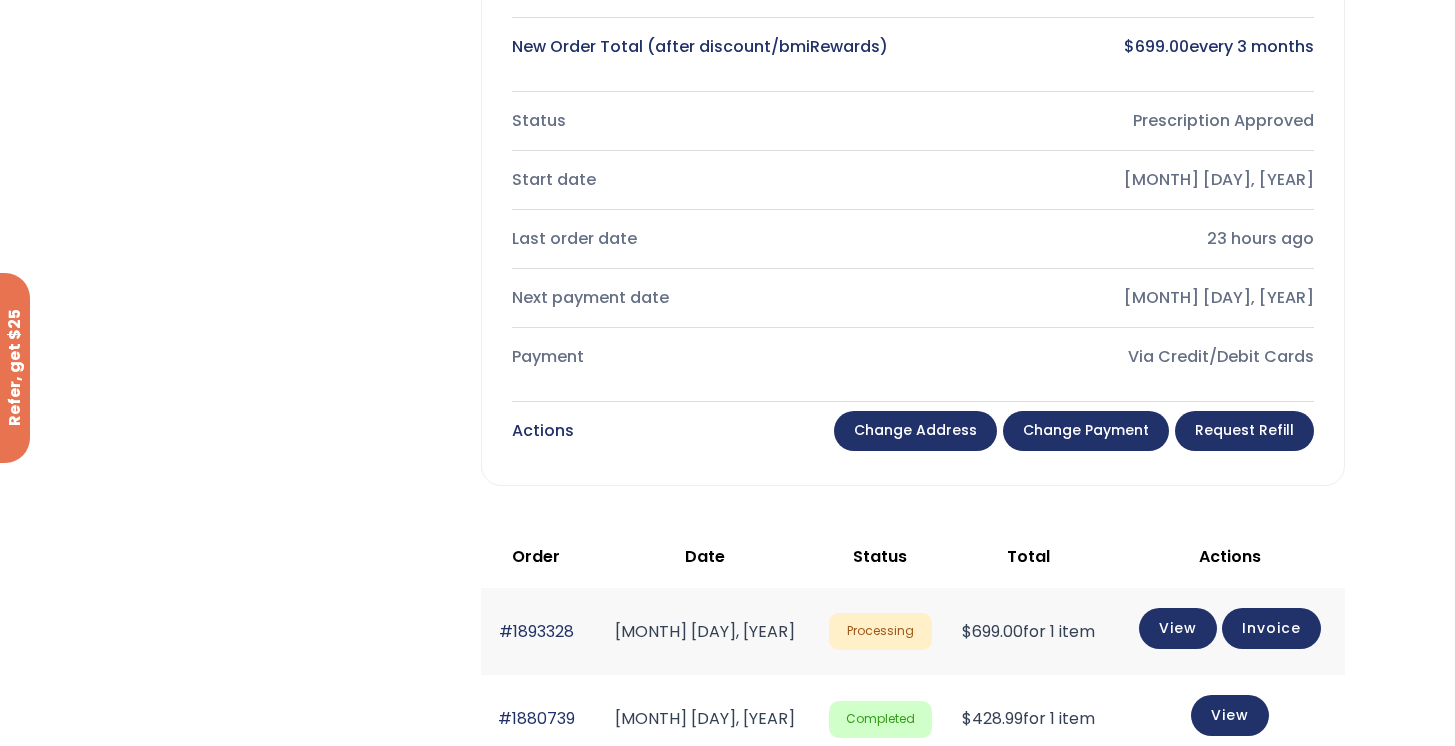 scroll, scrollTop: 993, scrollLeft: 0, axis: vertical 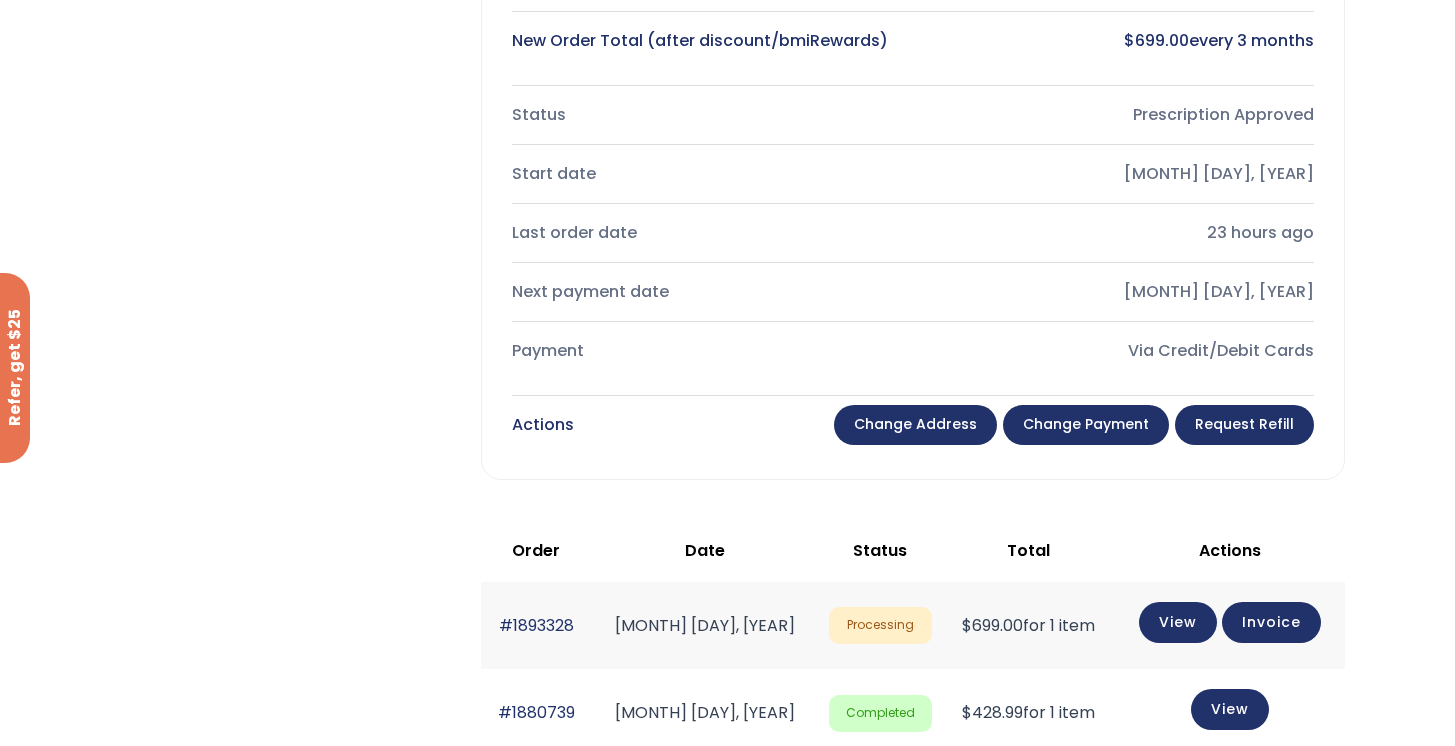 click on "Change payment" at bounding box center (1086, 425) 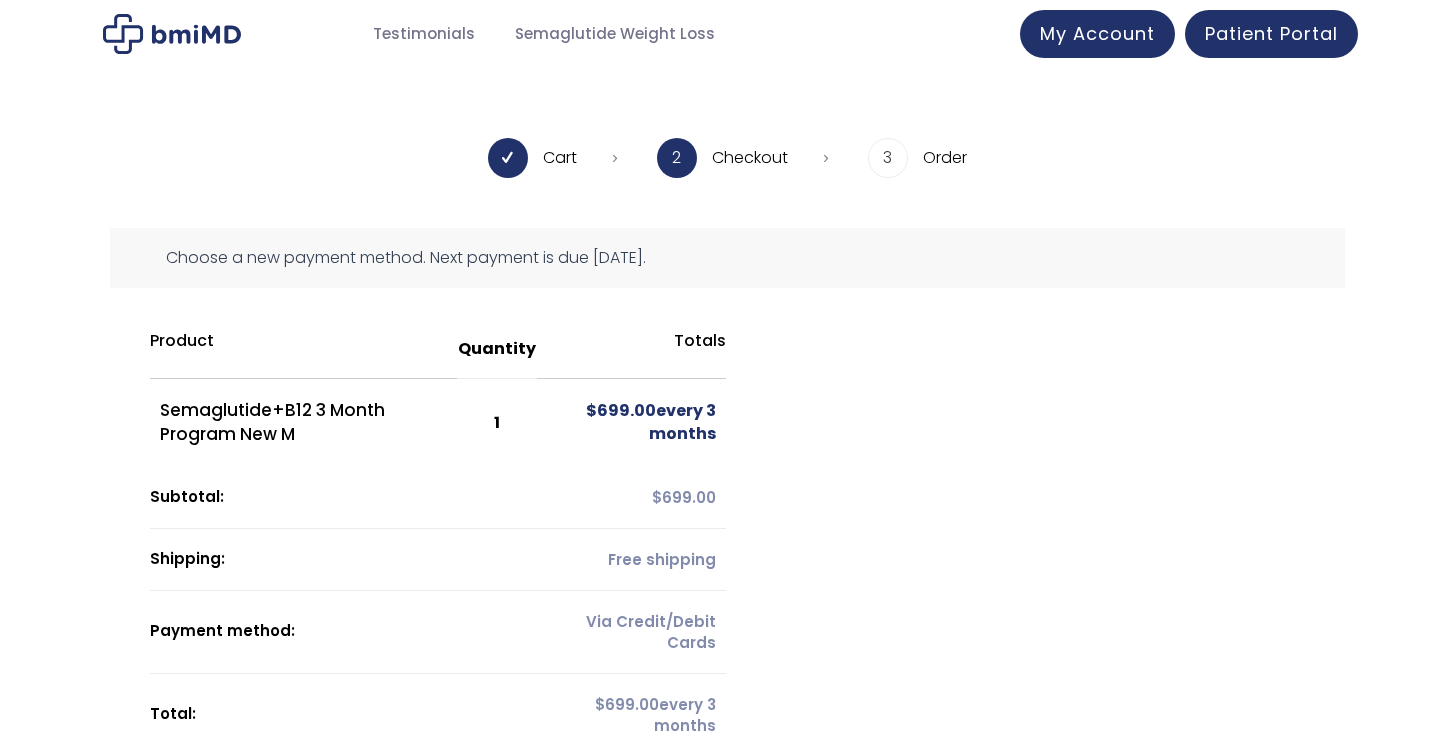 scroll, scrollTop: 0, scrollLeft: 0, axis: both 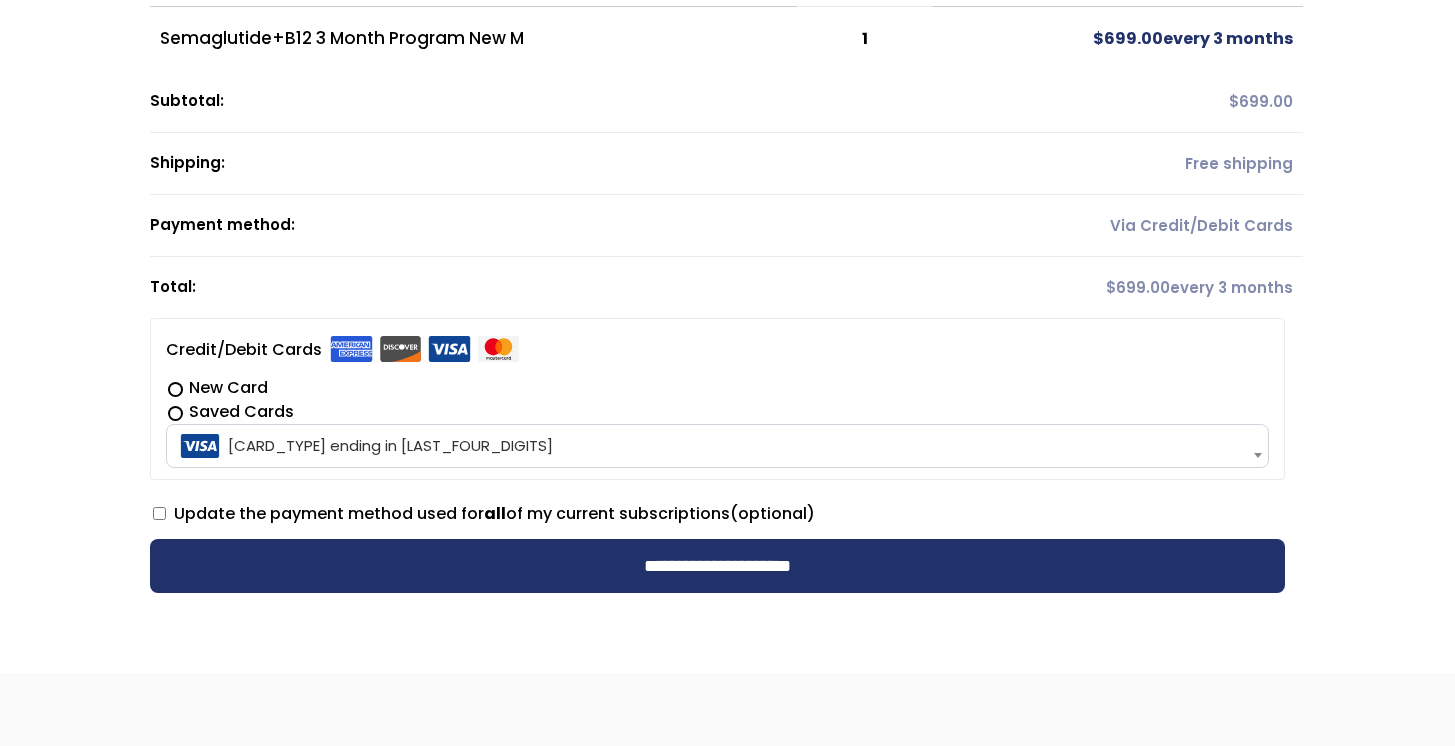 click on "**********" at bounding box center [728, 259] 